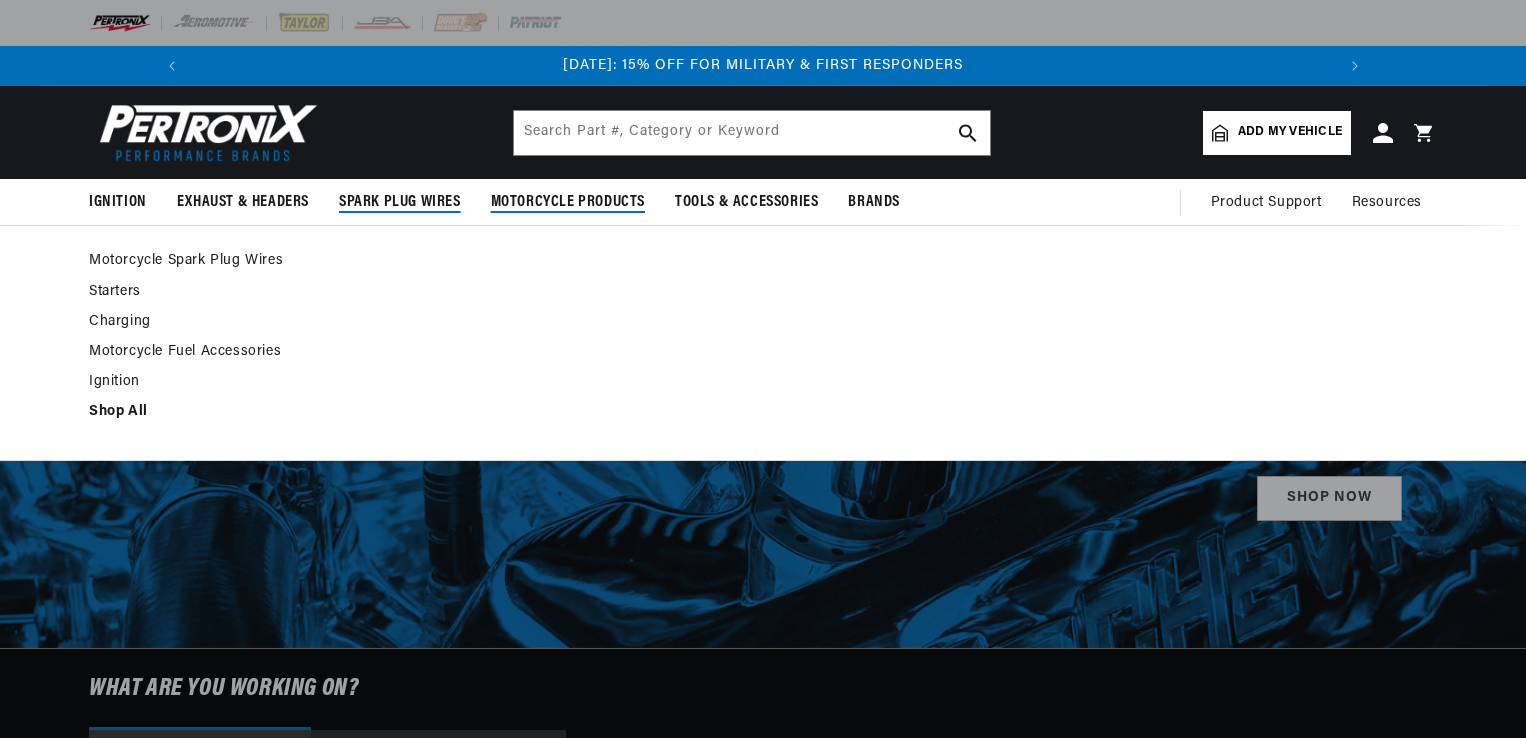 scroll, scrollTop: 0, scrollLeft: 0, axis: both 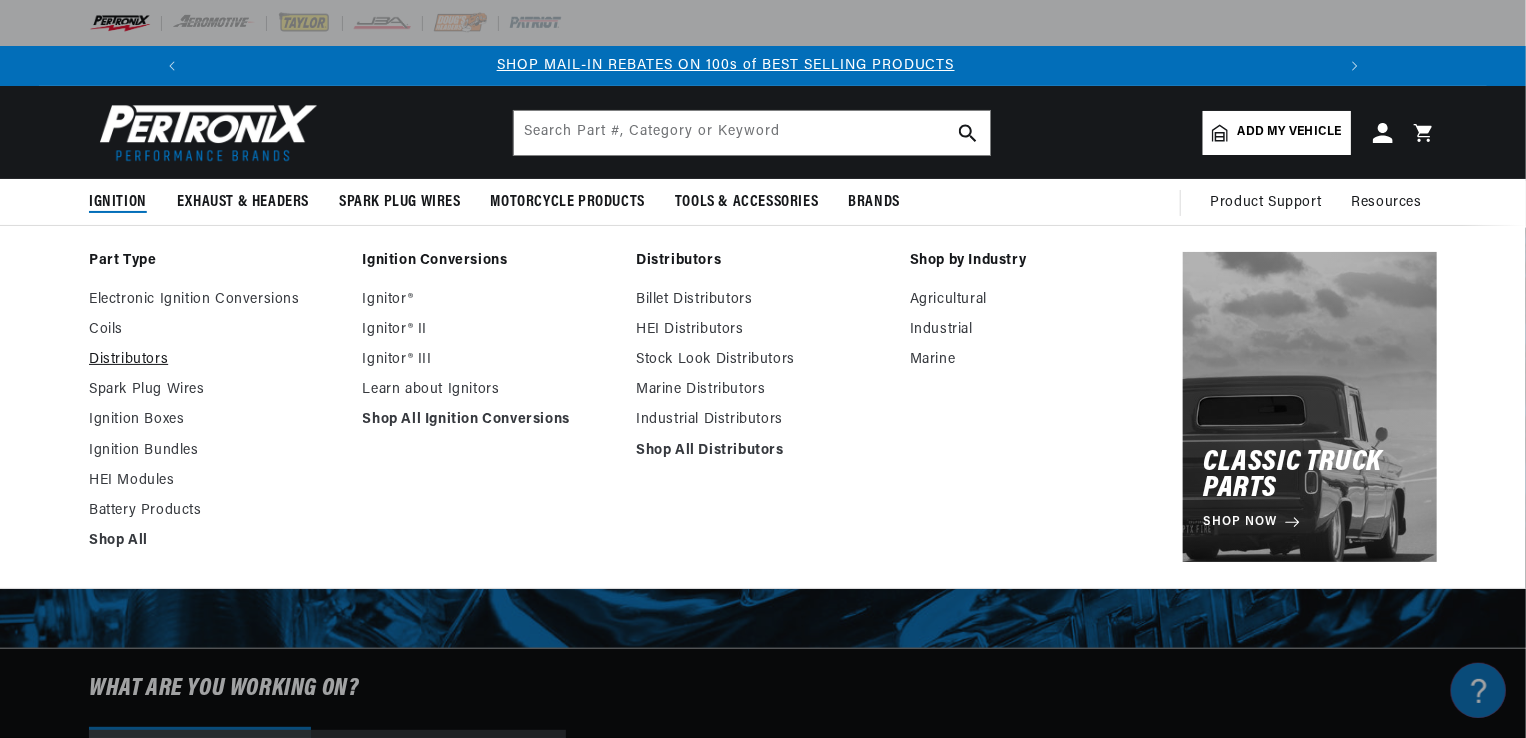 click on "Distributors" at bounding box center (216, 360) 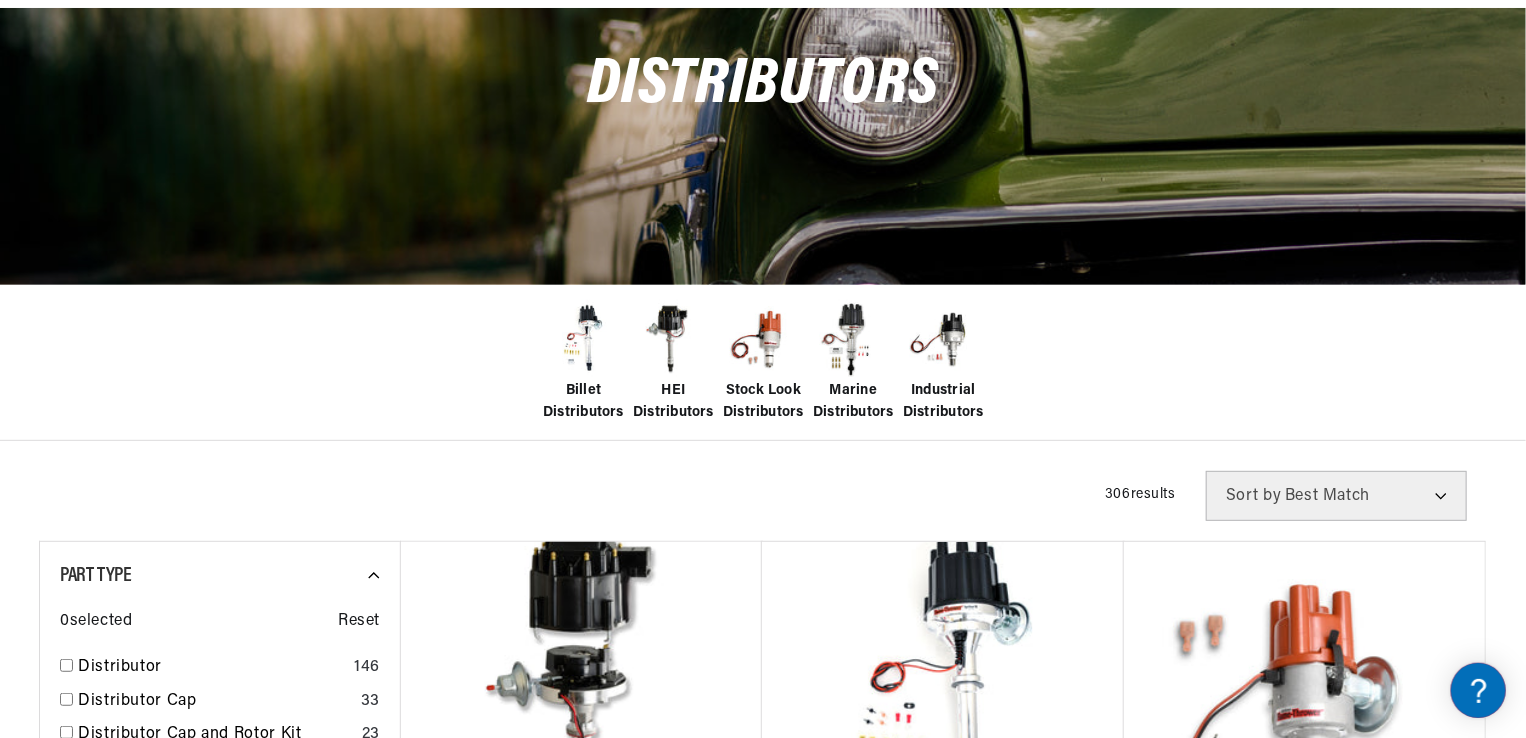 scroll, scrollTop: 600, scrollLeft: 0, axis: vertical 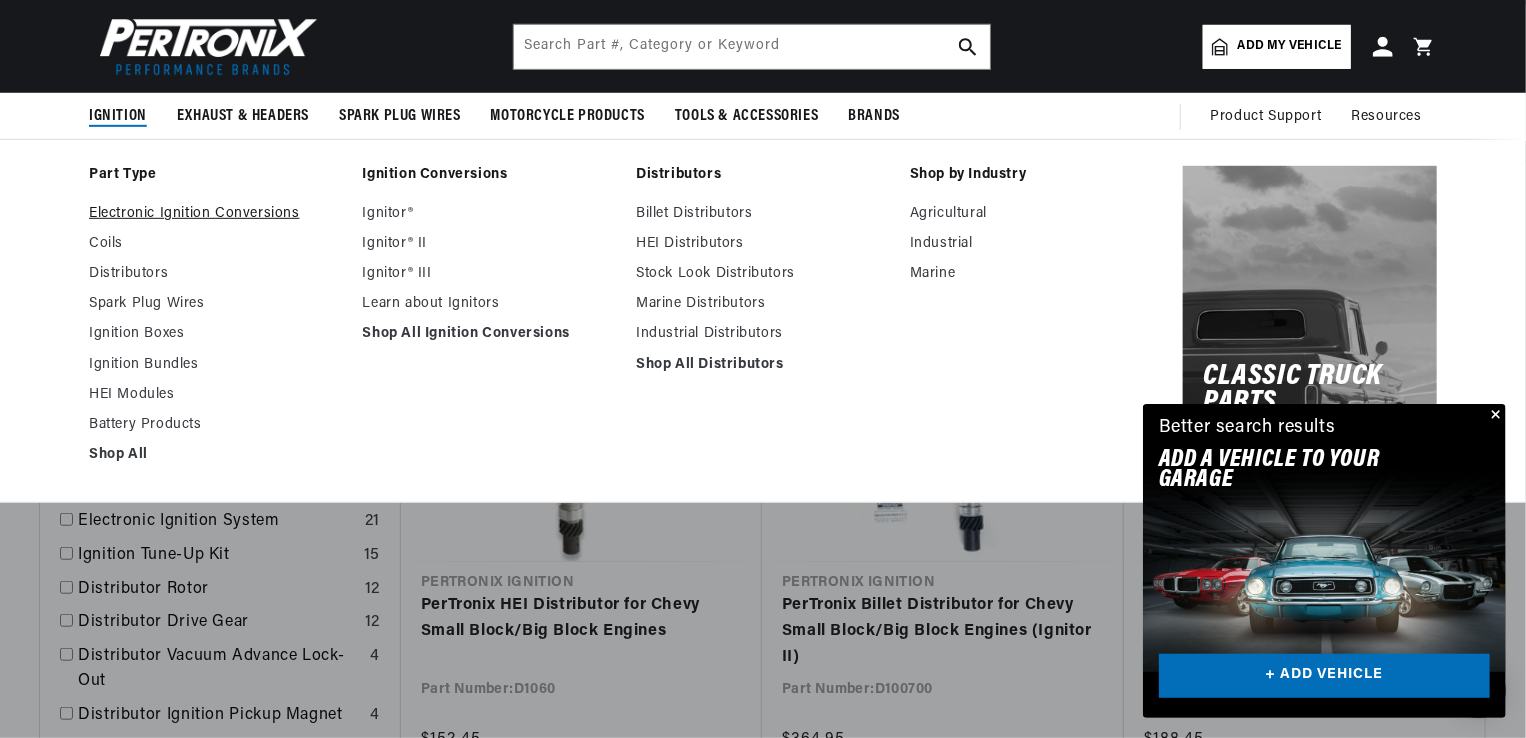 click on "Electronic Ignition Conversions" at bounding box center [216, 214] 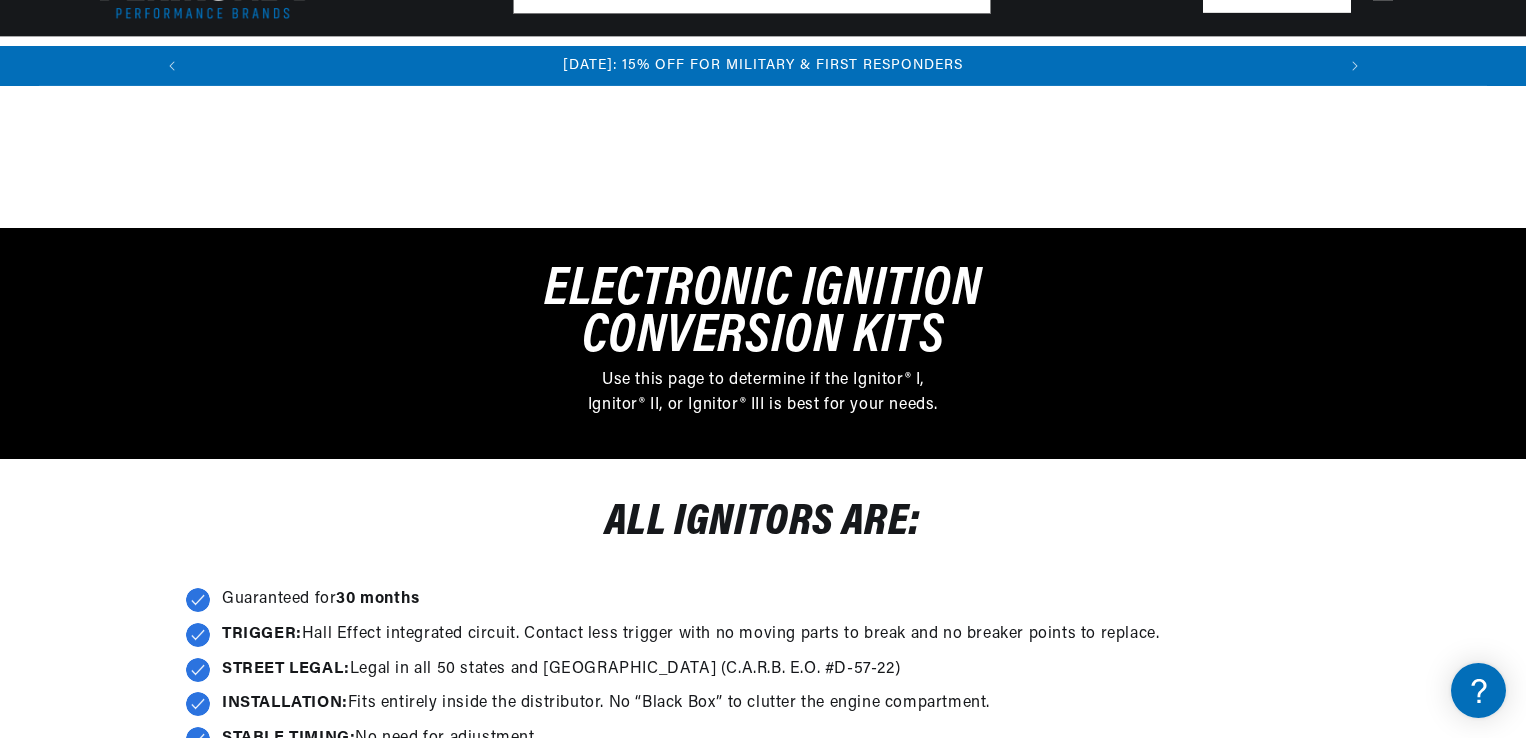 scroll, scrollTop: 1000, scrollLeft: 0, axis: vertical 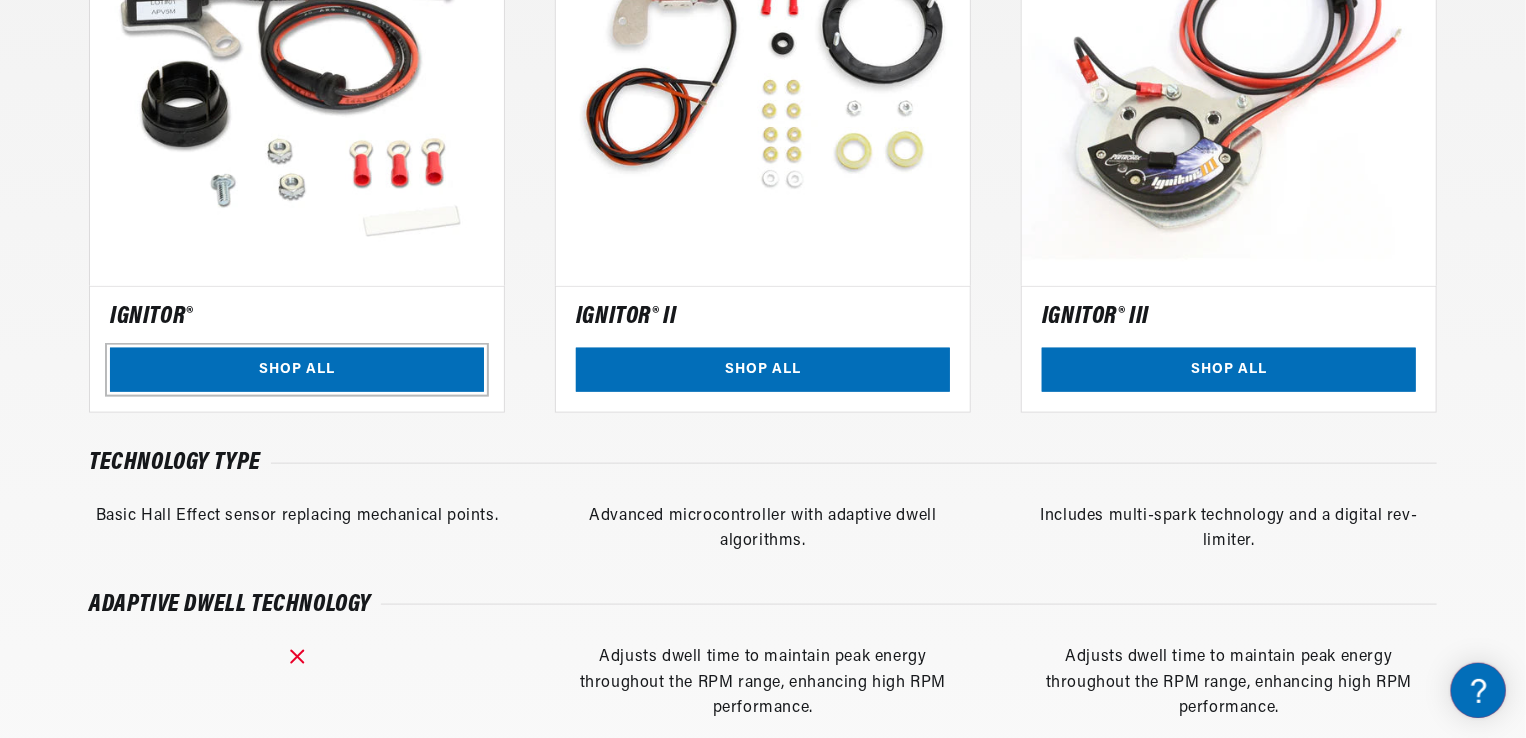 click on "SHOP ALL" at bounding box center (297, 370) 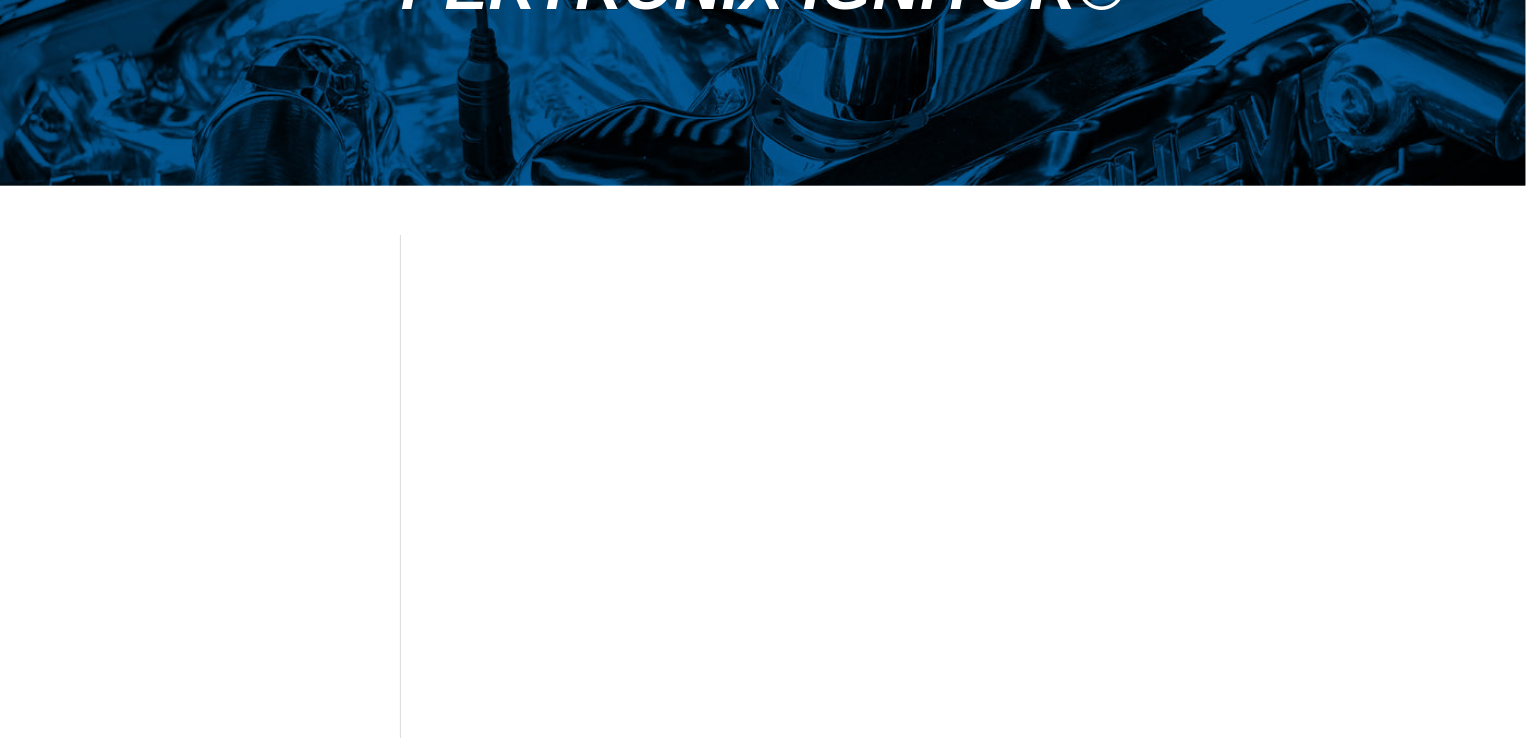 scroll, scrollTop: 500, scrollLeft: 0, axis: vertical 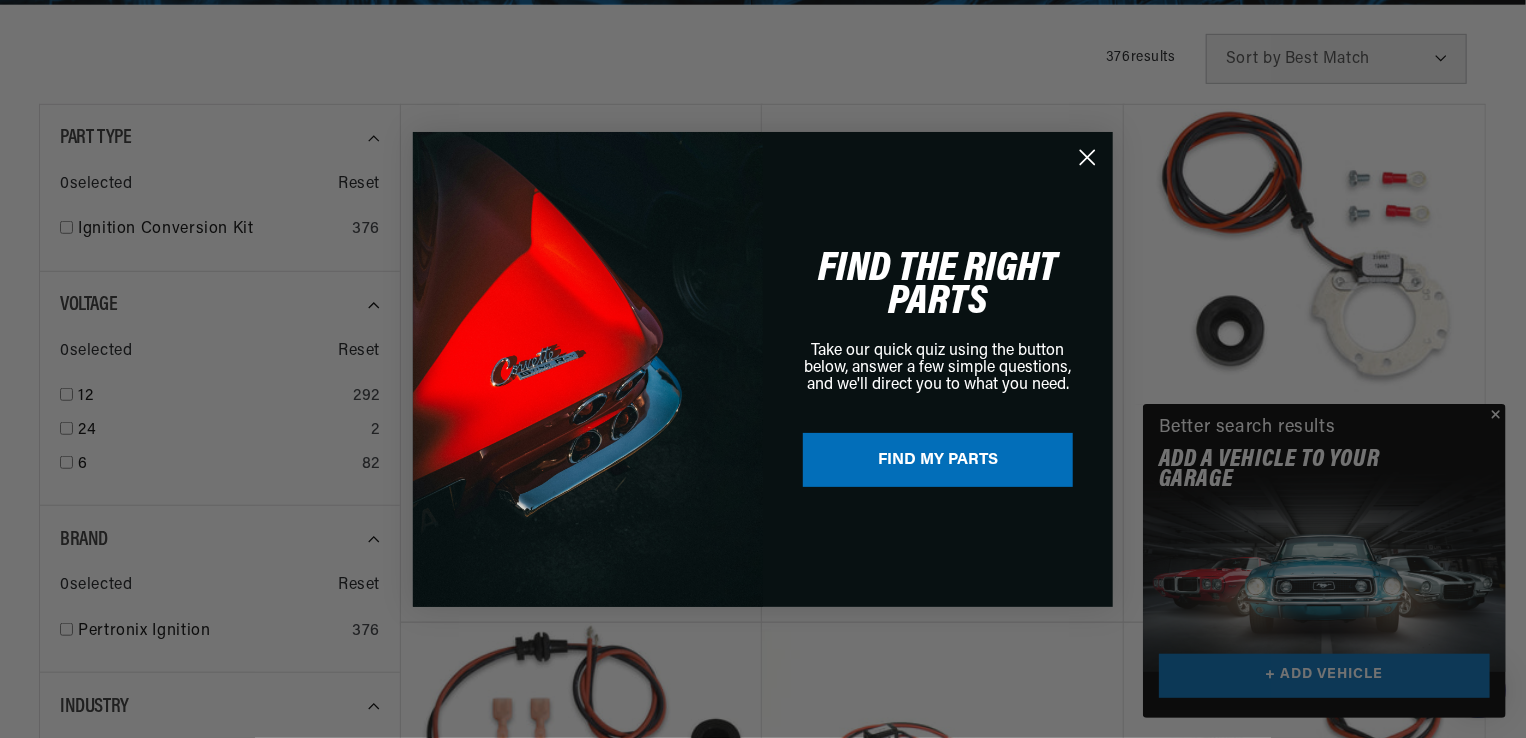 click 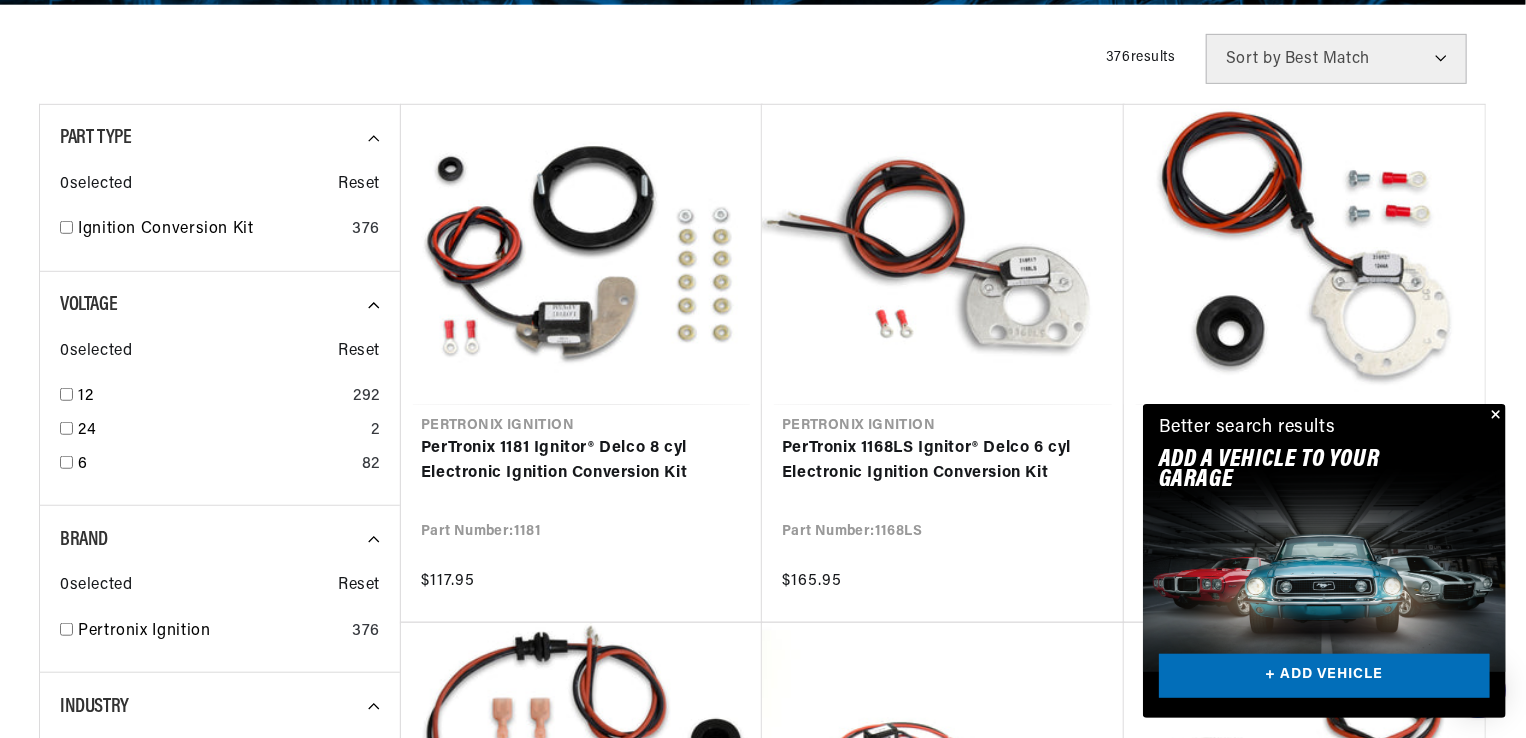 click at bounding box center [1494, 416] 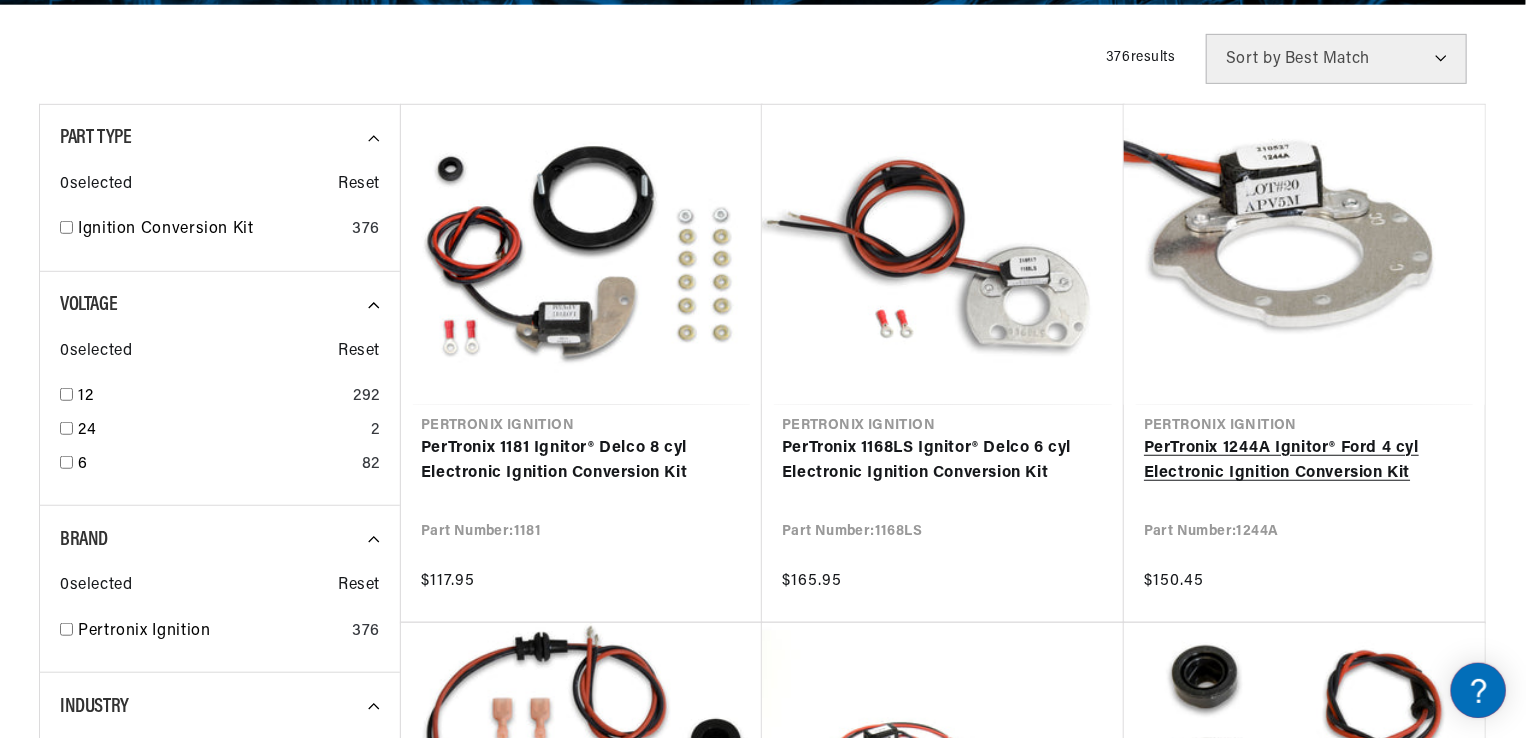 scroll, scrollTop: 0, scrollLeft: 1180, axis: horizontal 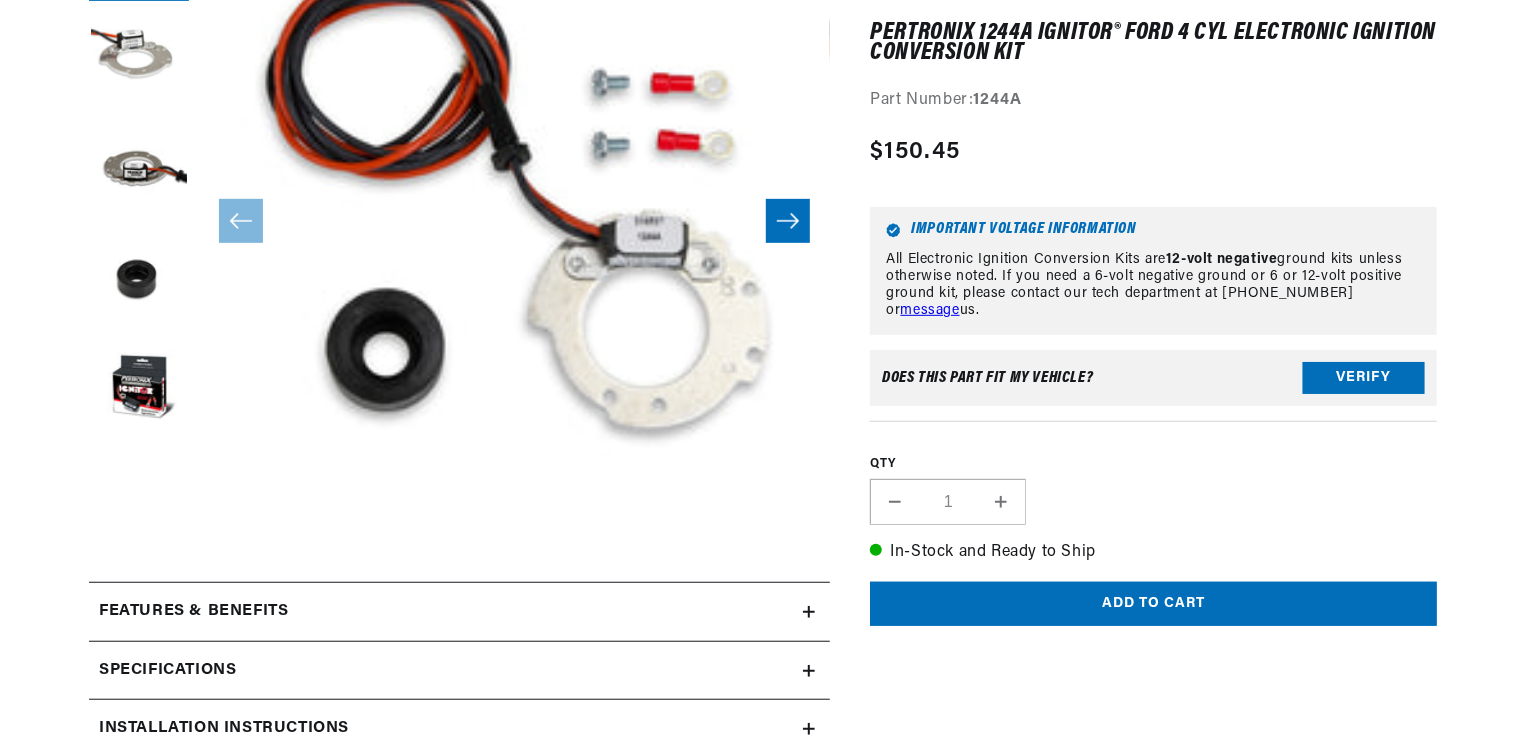 click at bounding box center [788, 221] 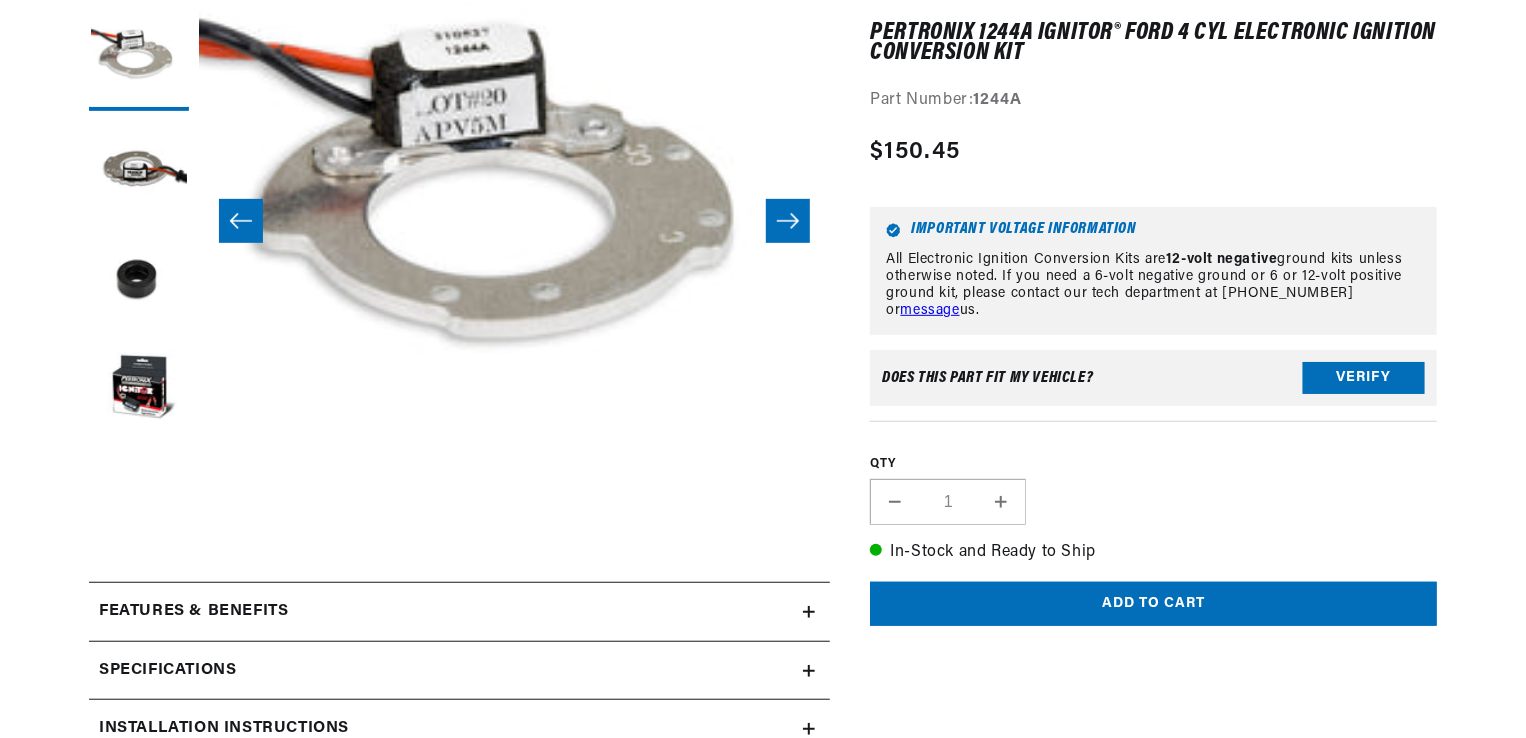 click at bounding box center (788, 221) 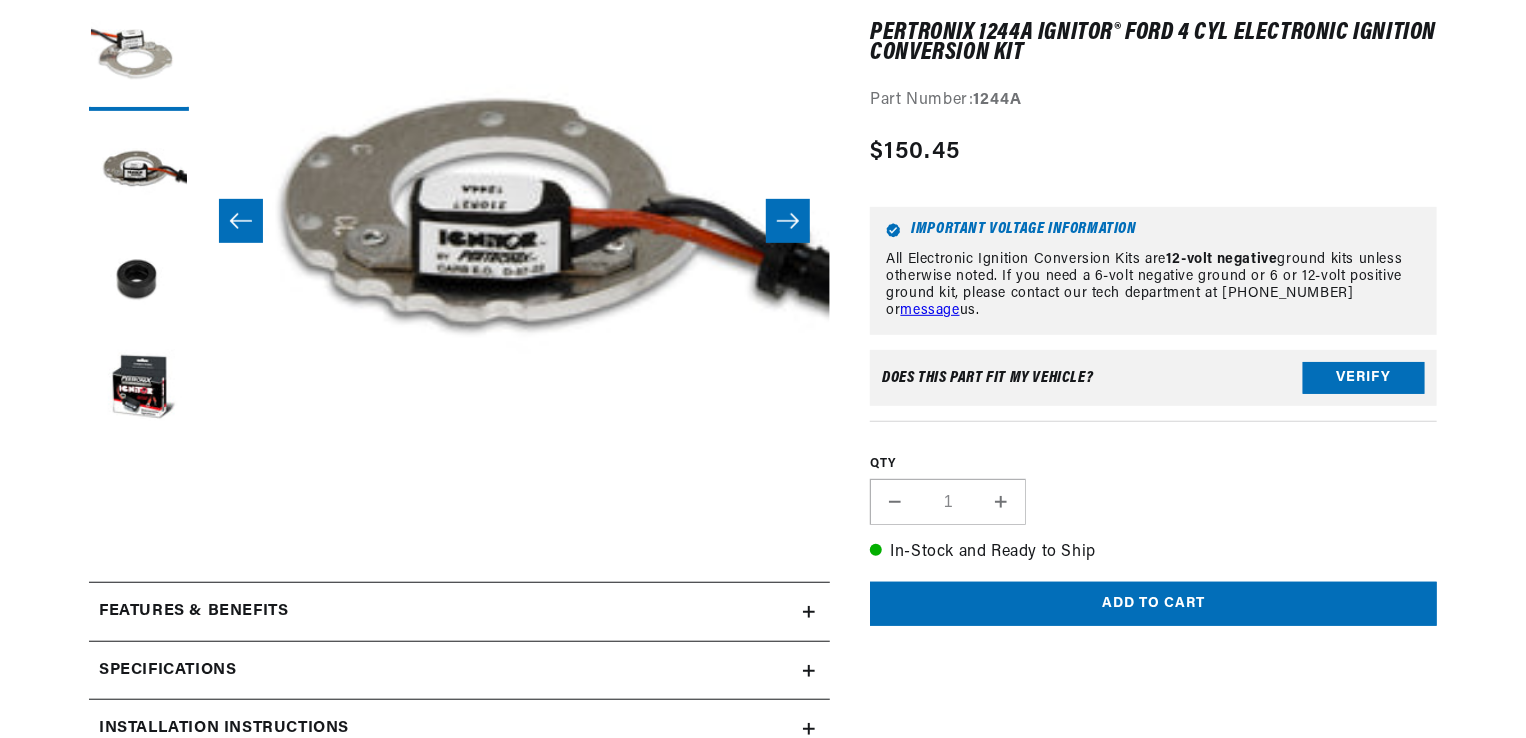 click at bounding box center [788, 221] 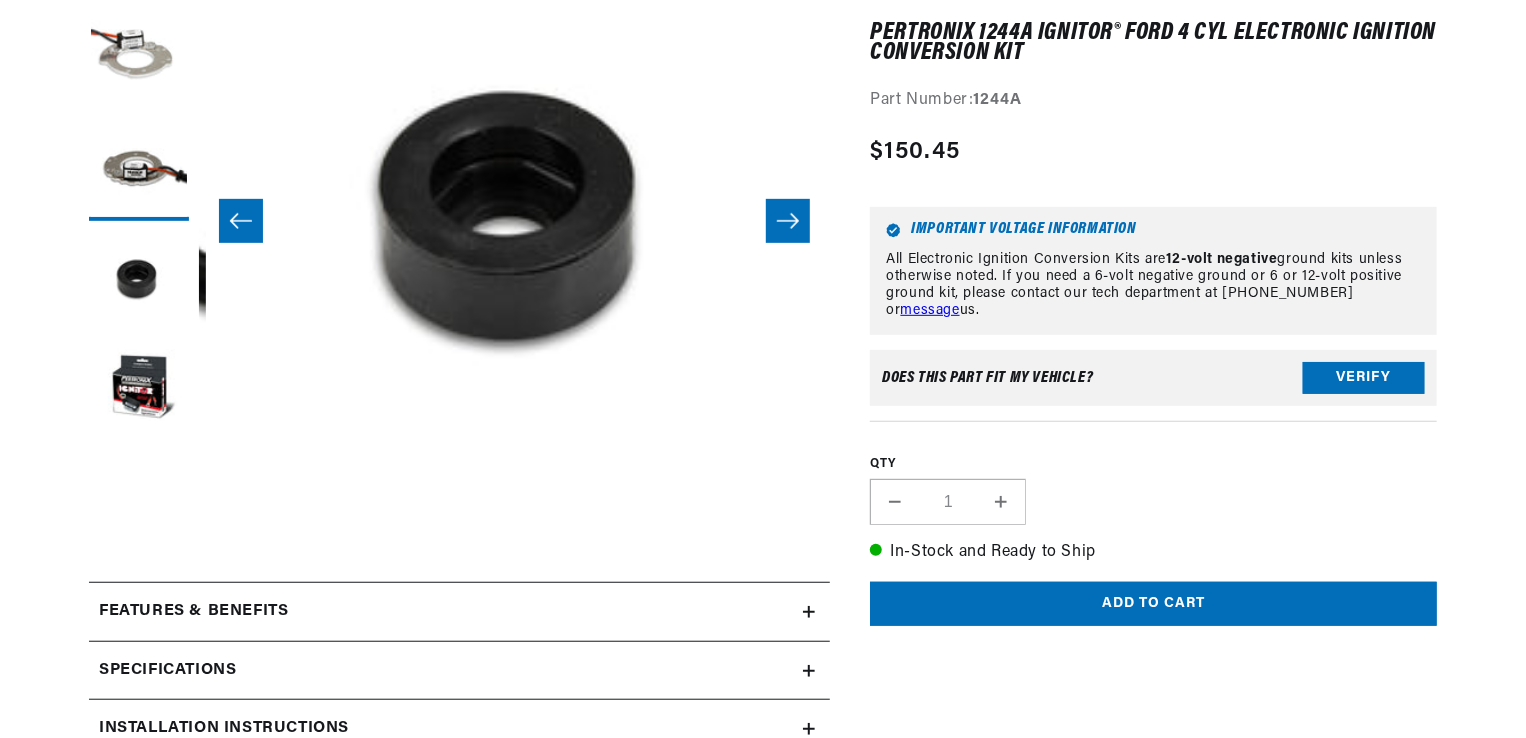 scroll, scrollTop: 0, scrollLeft: 1894, axis: horizontal 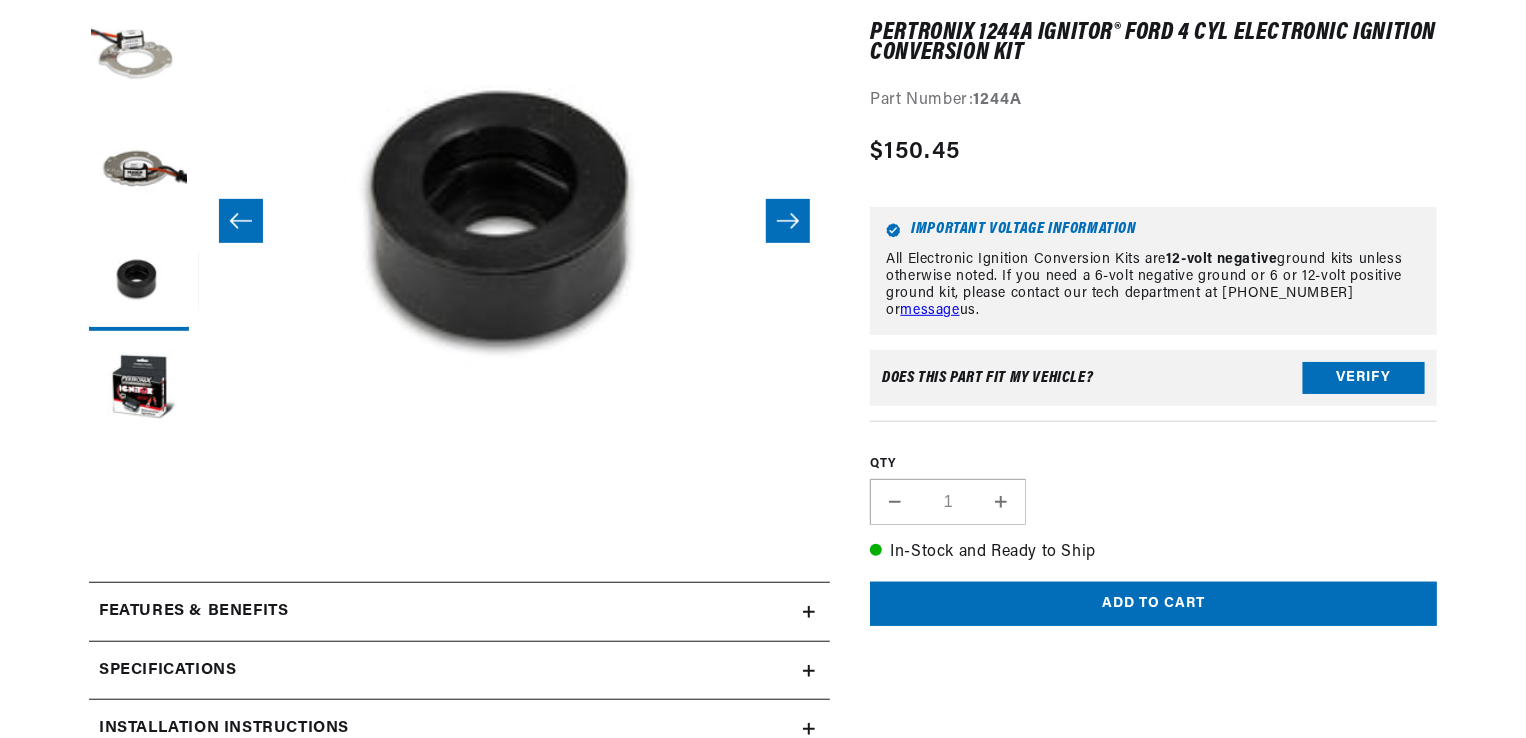 click at bounding box center (788, 221) 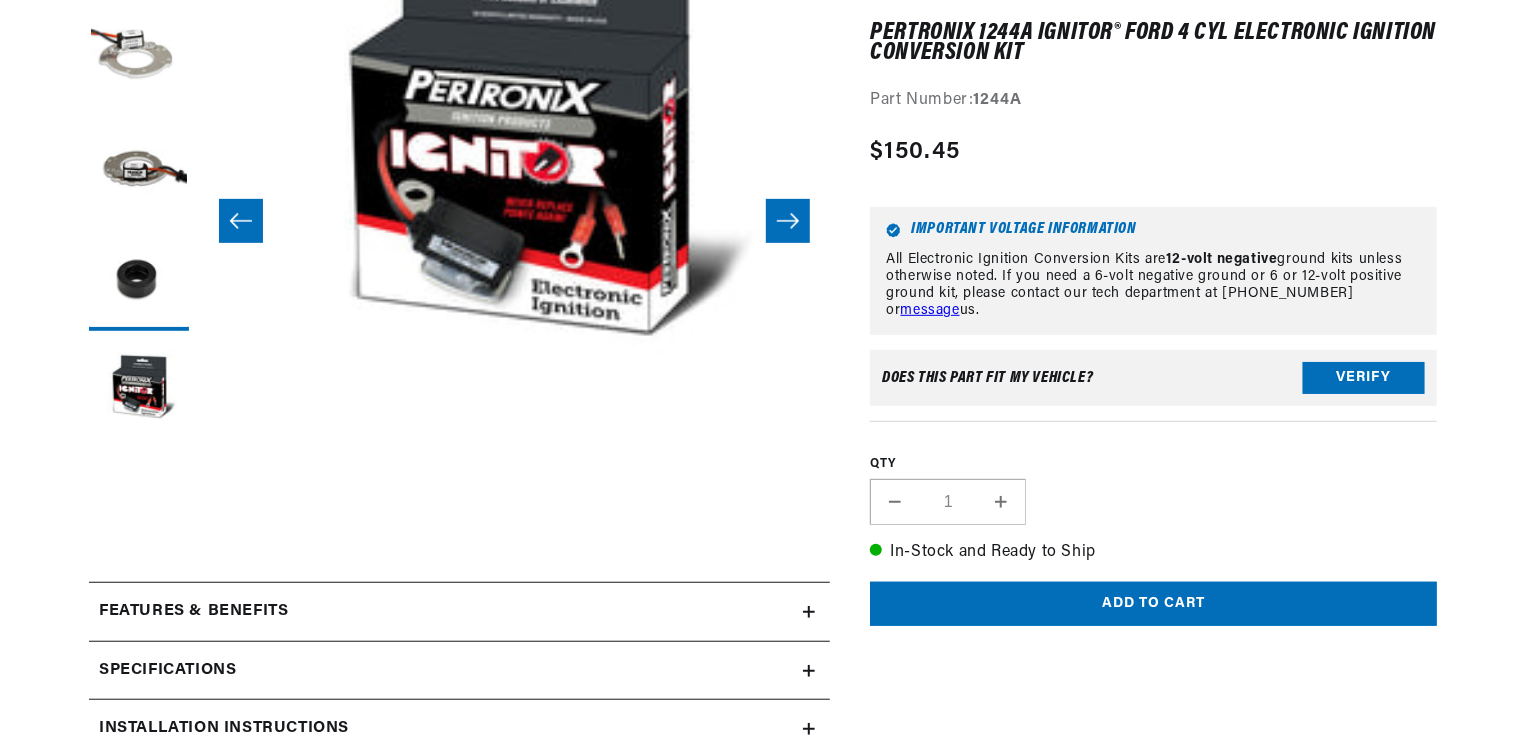 scroll, scrollTop: 0, scrollLeft: 2525, axis: horizontal 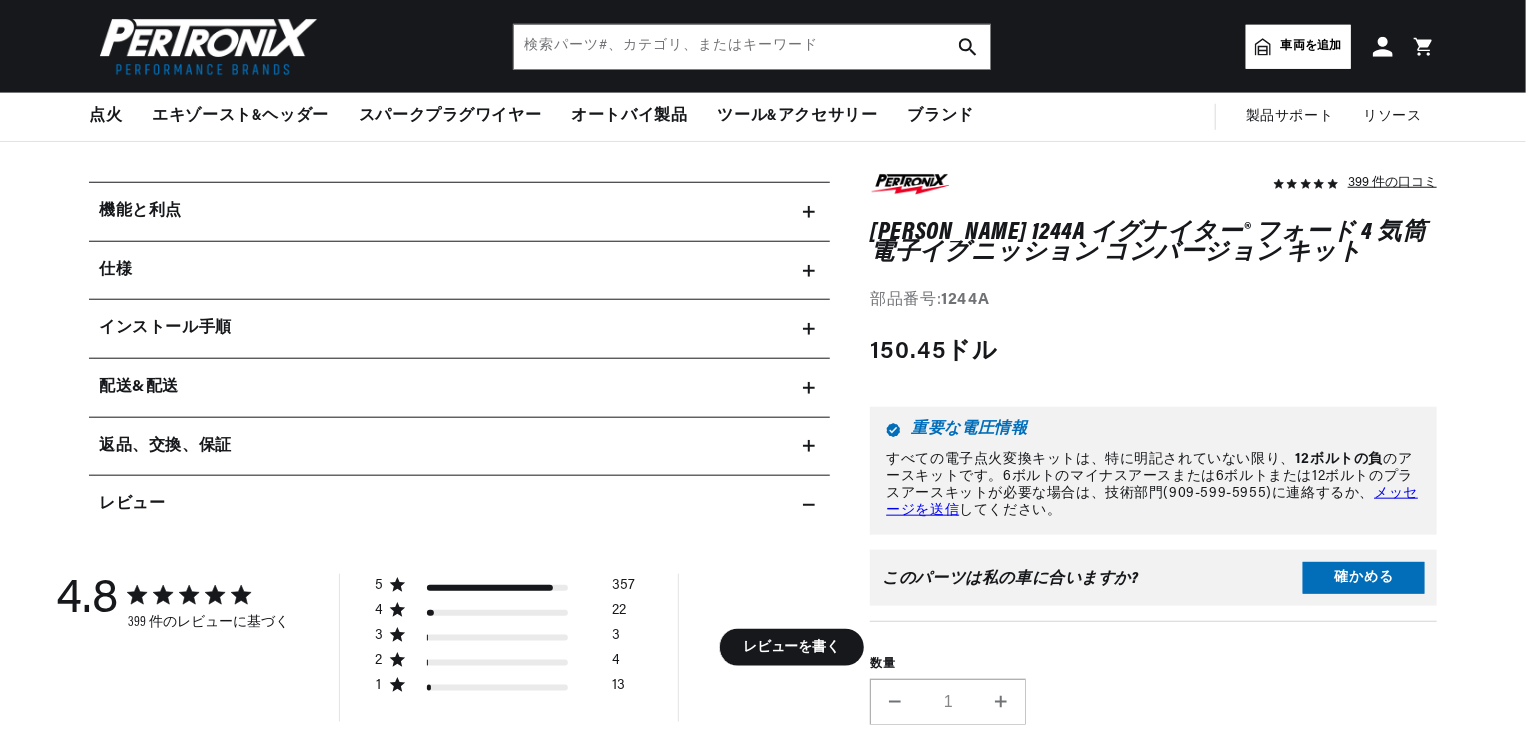 click 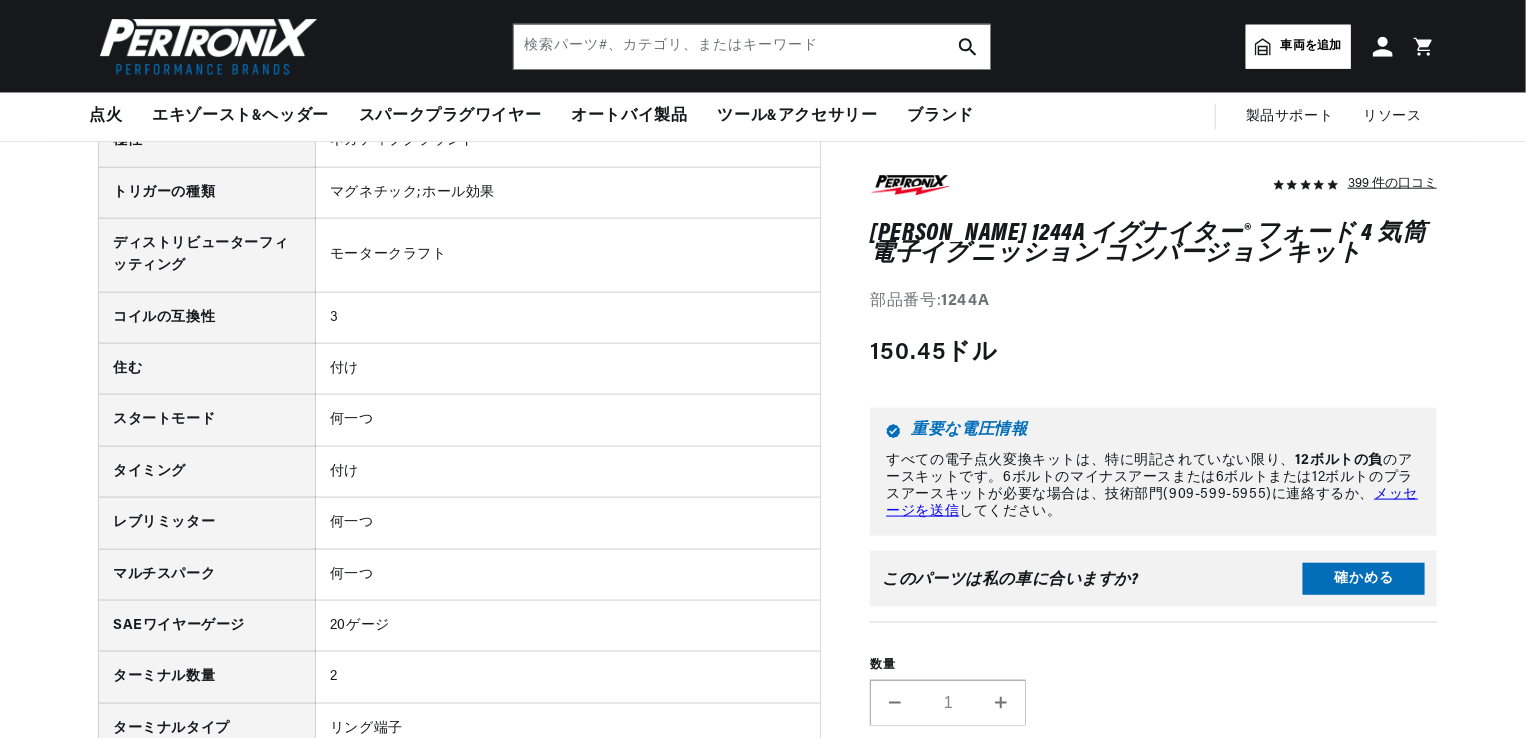 scroll, scrollTop: 900, scrollLeft: 0, axis: vertical 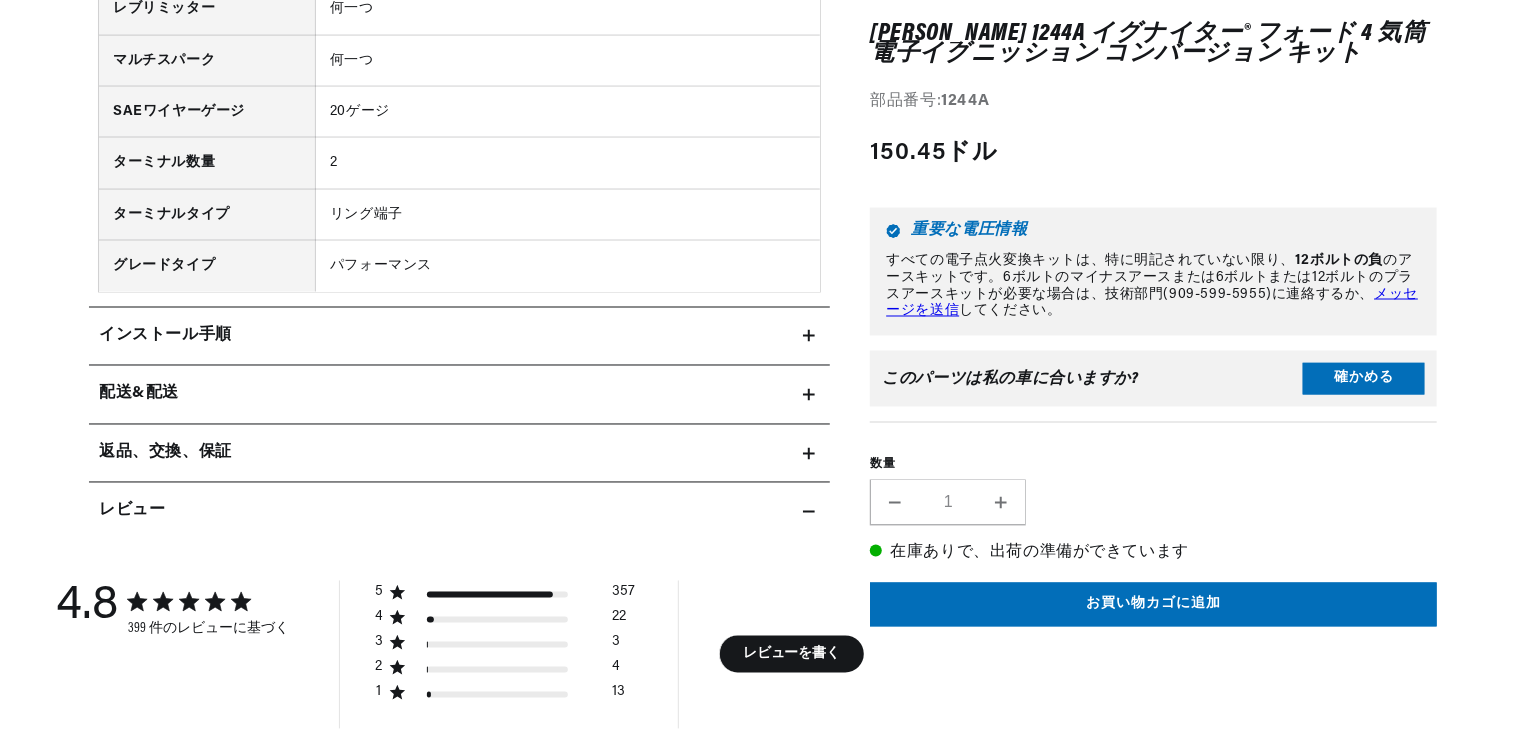 click on "インストール手順" at bounding box center [459, -588] 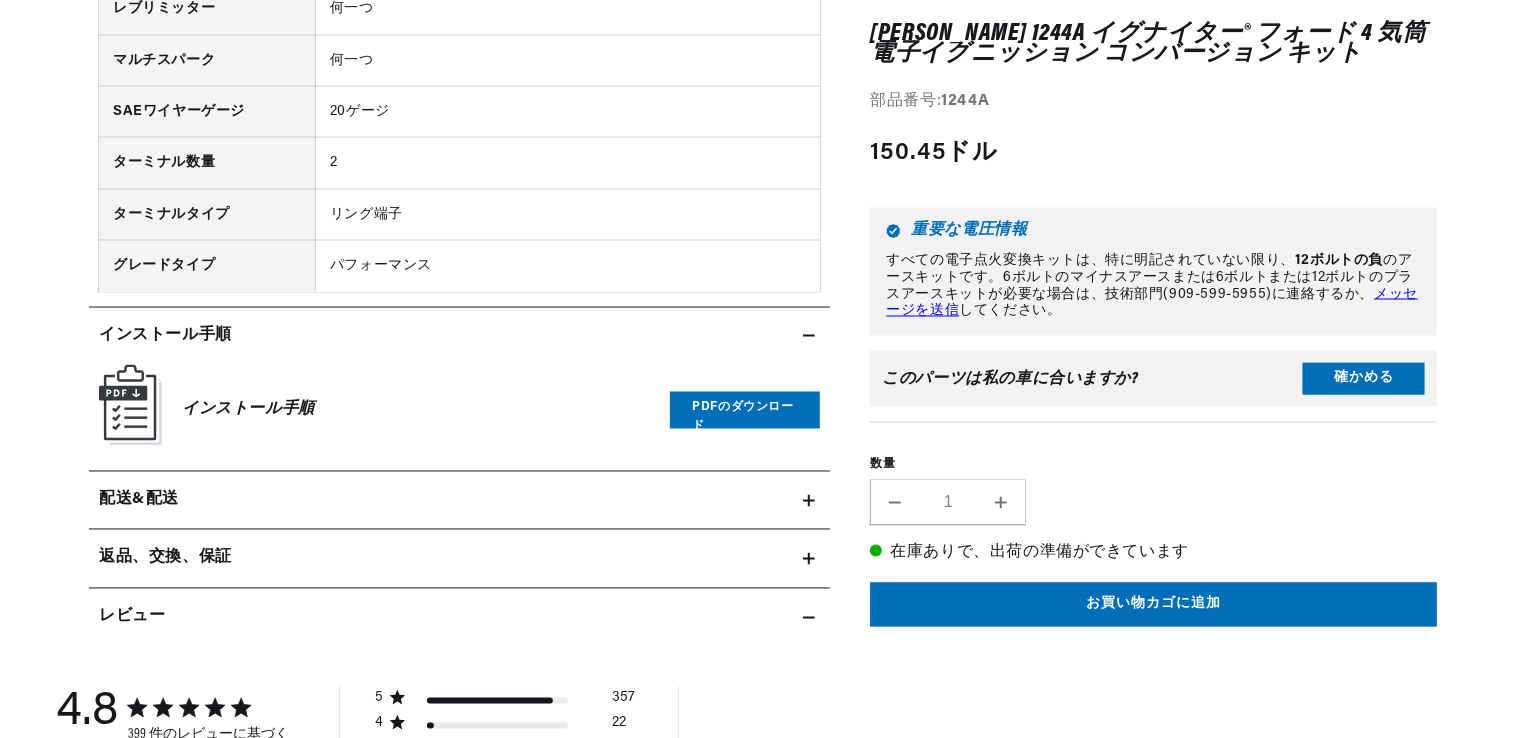 scroll, scrollTop: 0, scrollLeft: 1180, axis: horizontal 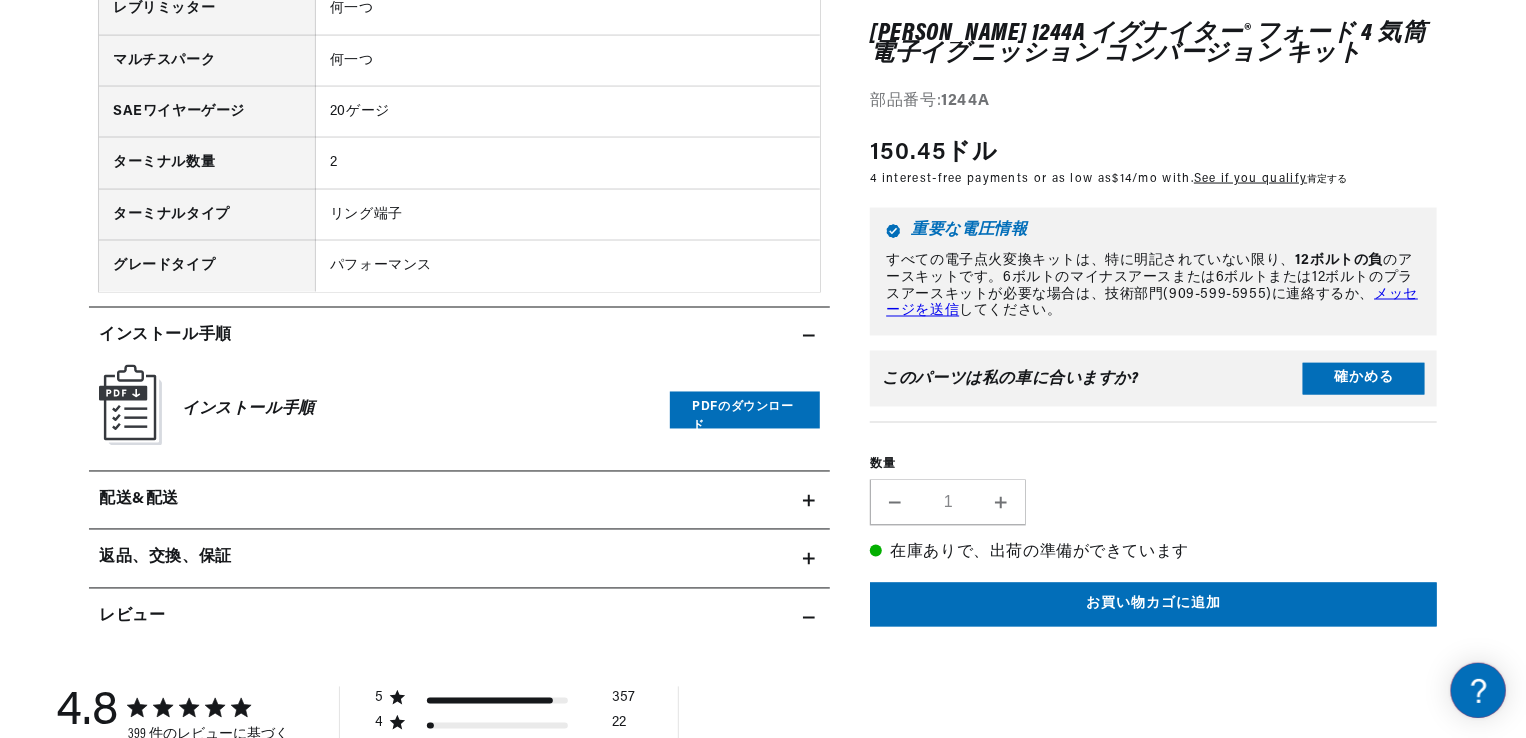 click on "PDFのダウンロード" at bounding box center (745, 410) 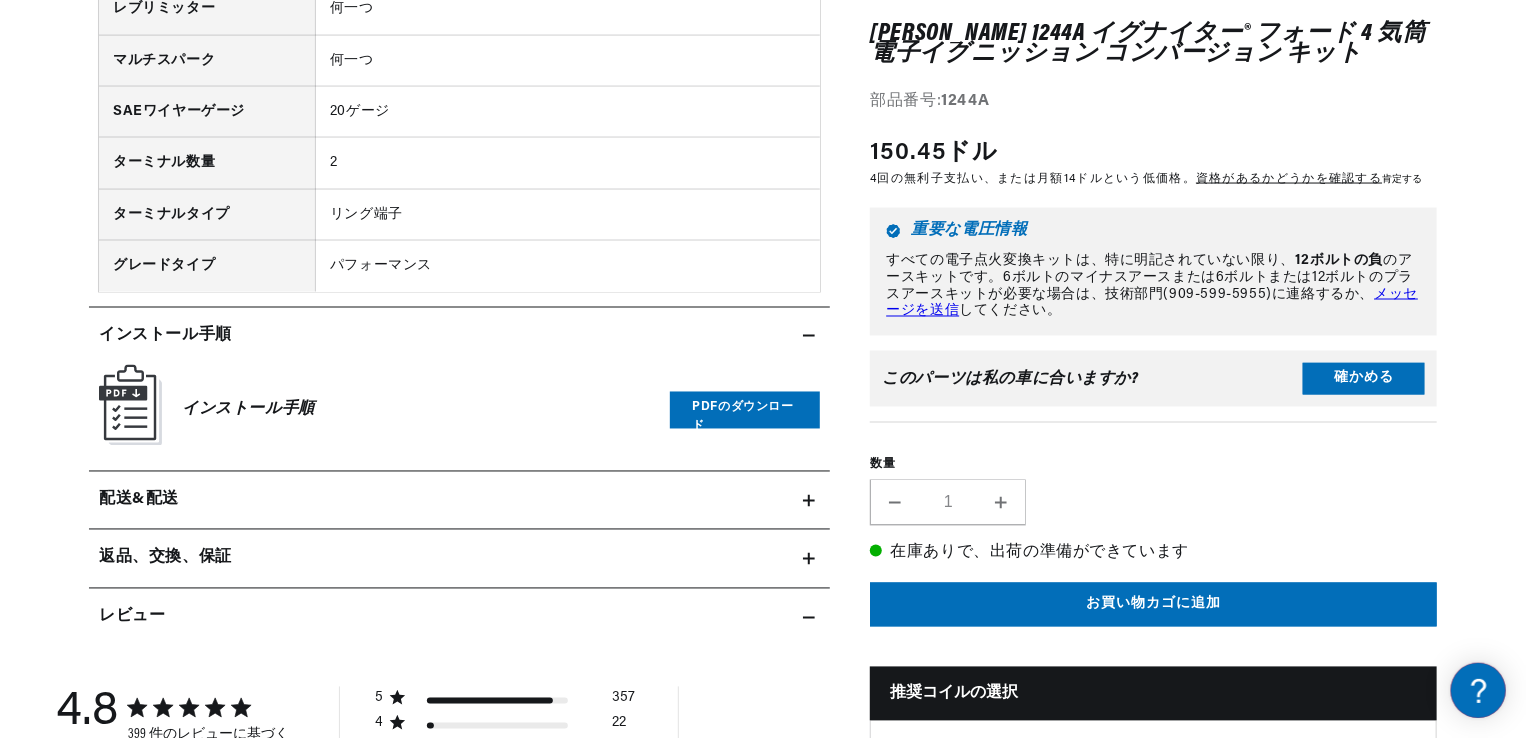 scroll, scrollTop: 0, scrollLeft: 2359, axis: horizontal 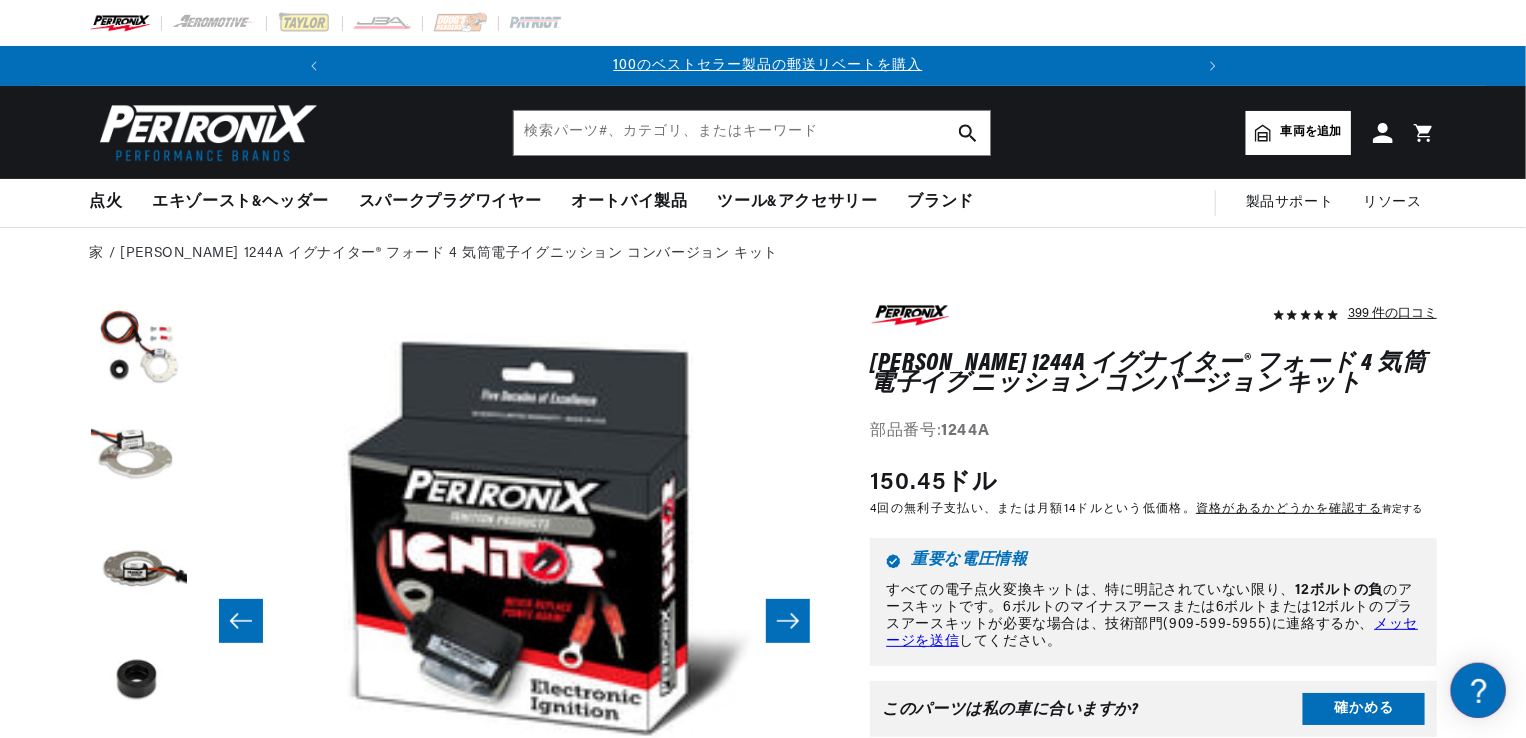 click 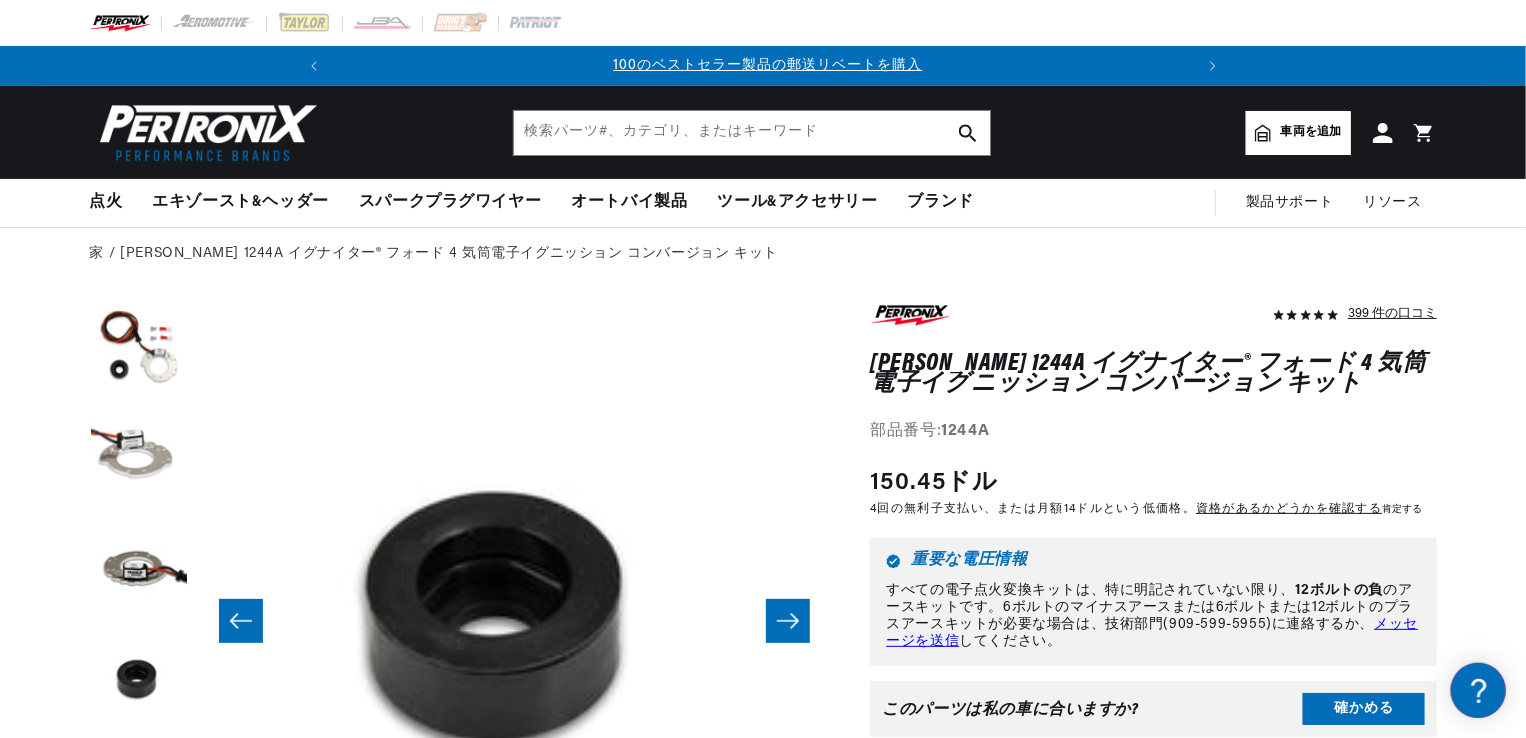 click 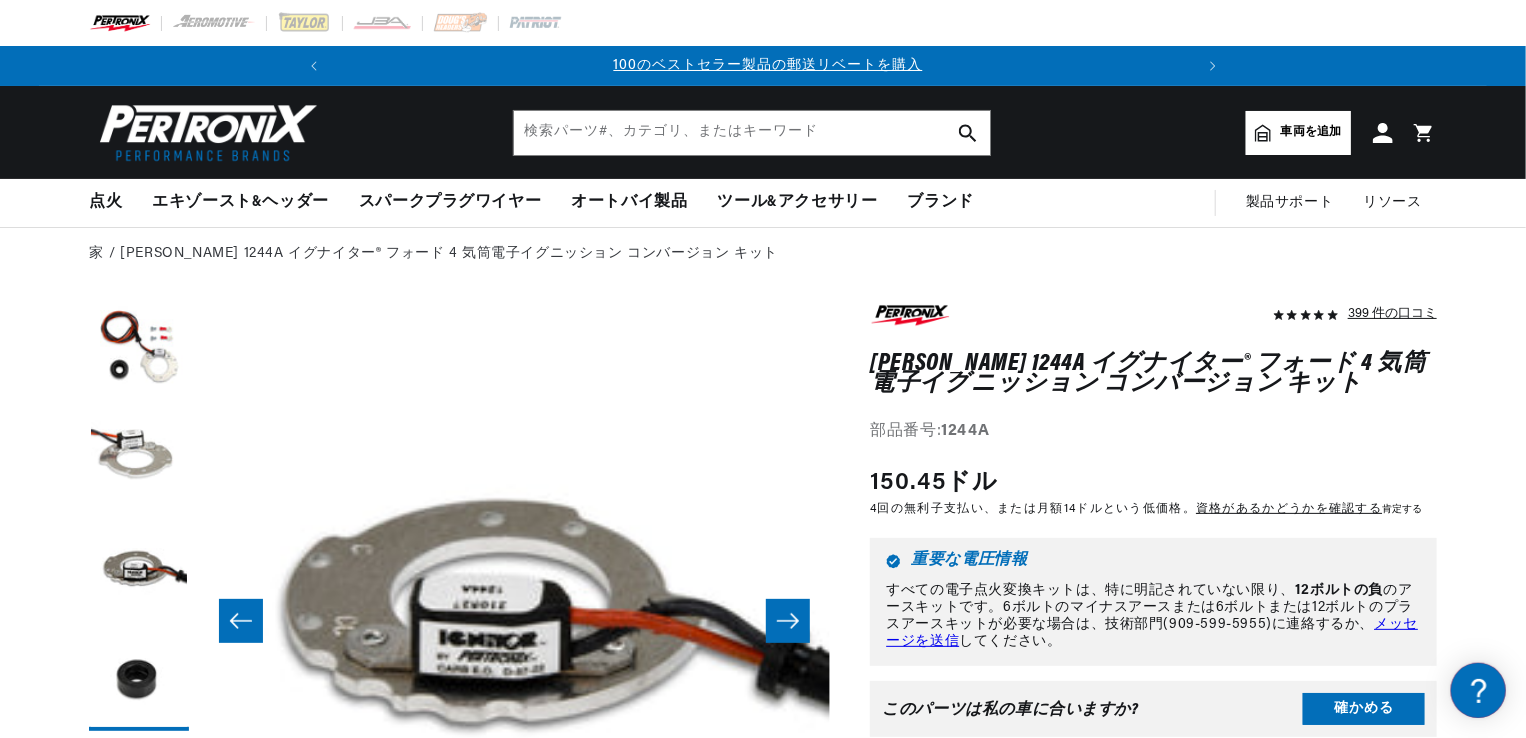 click 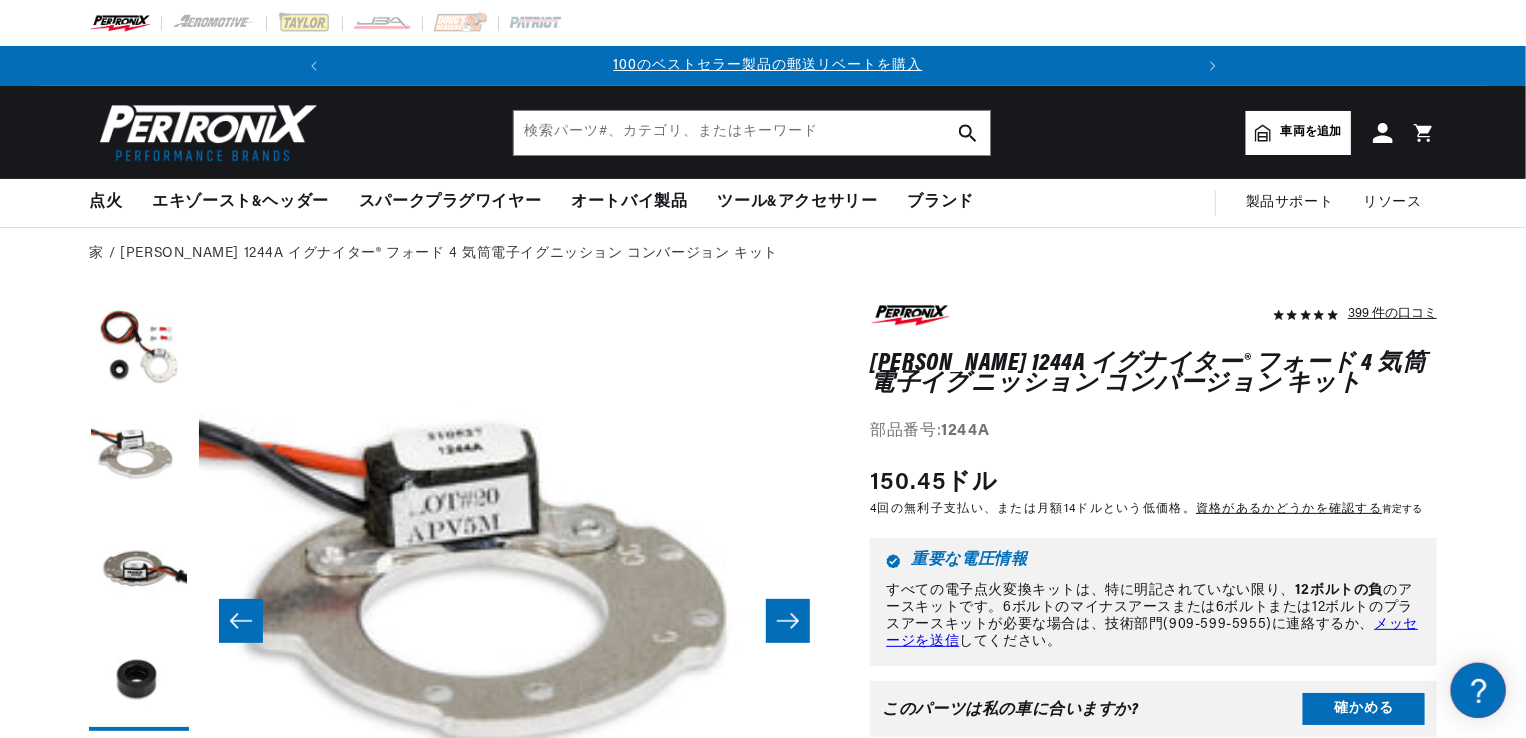 click 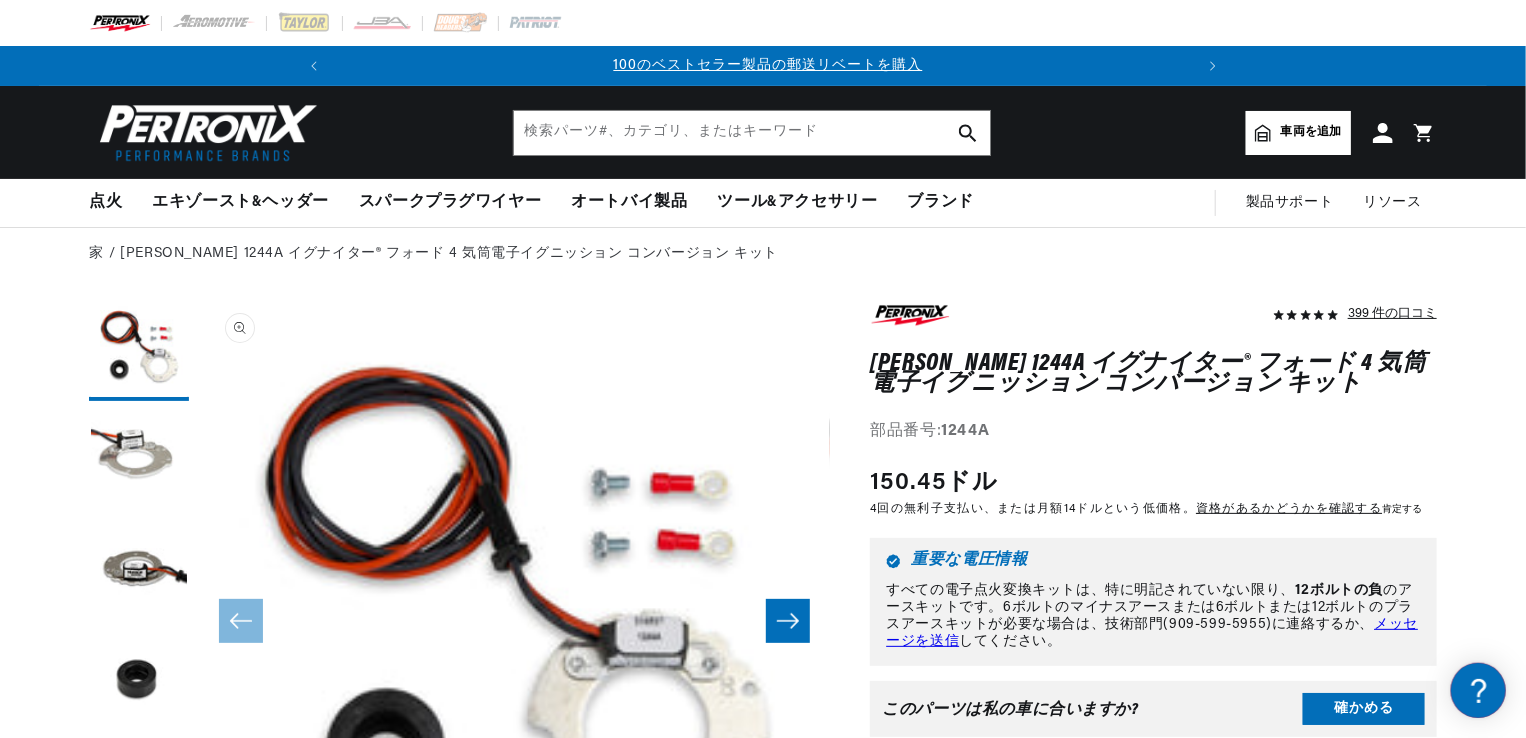 drag, startPoint x: 361, startPoint y: 369, endPoint x: 337, endPoint y: 345, distance: 33.941124 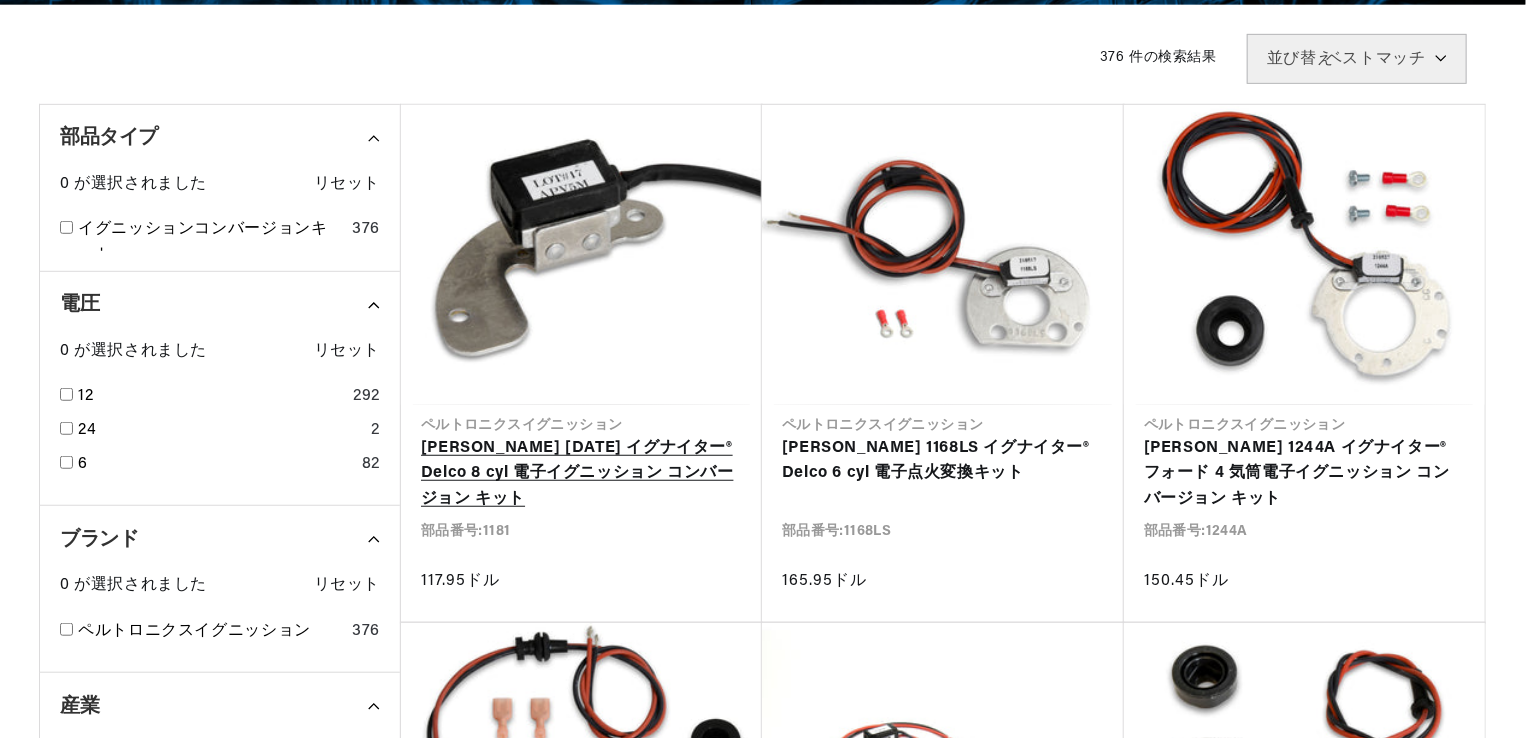 scroll, scrollTop: 500, scrollLeft: 0, axis: vertical 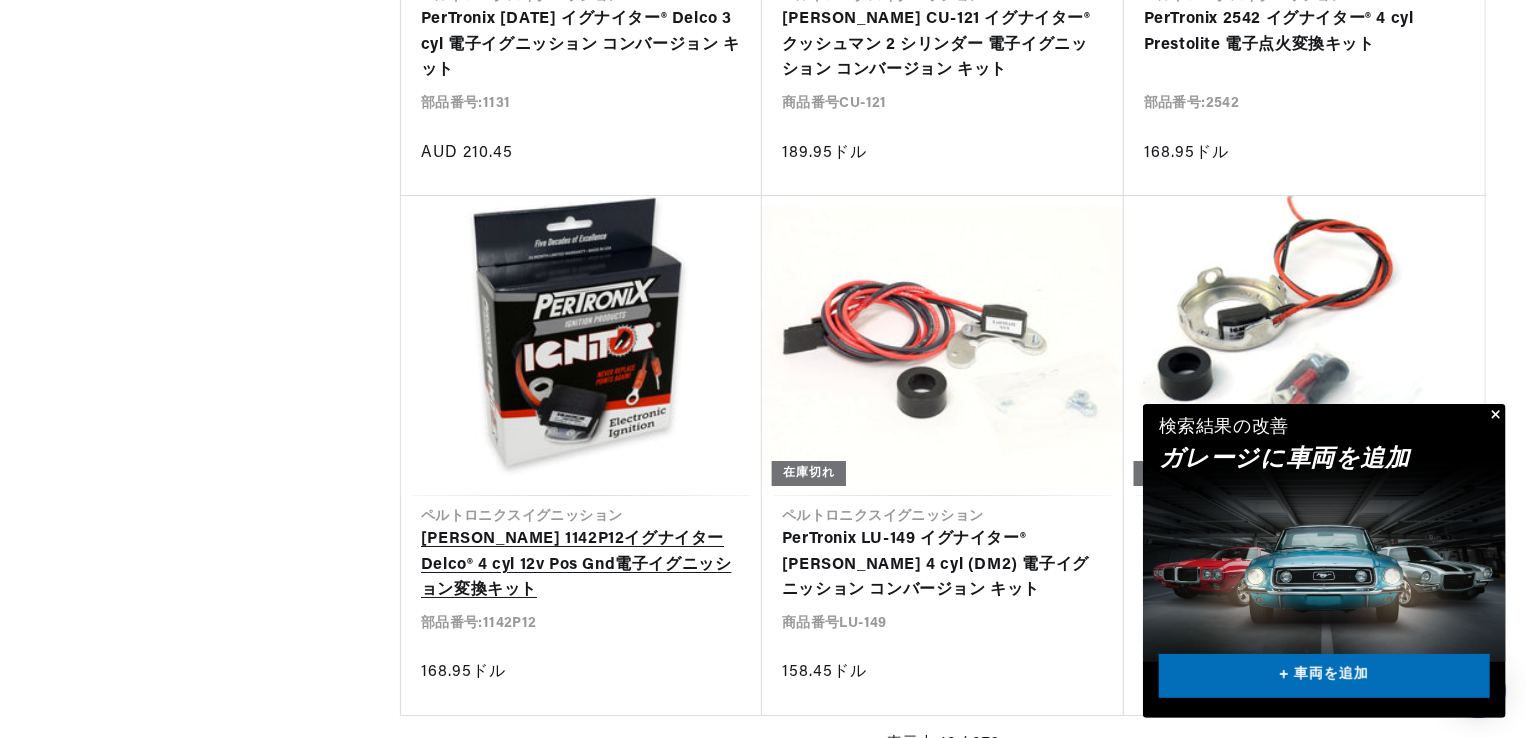 click on "PerTronix 1142P12イグナイターDelco® 4 cyl 12v Pos Gnd電子イグニッション変換キット" at bounding box center [581, 565] 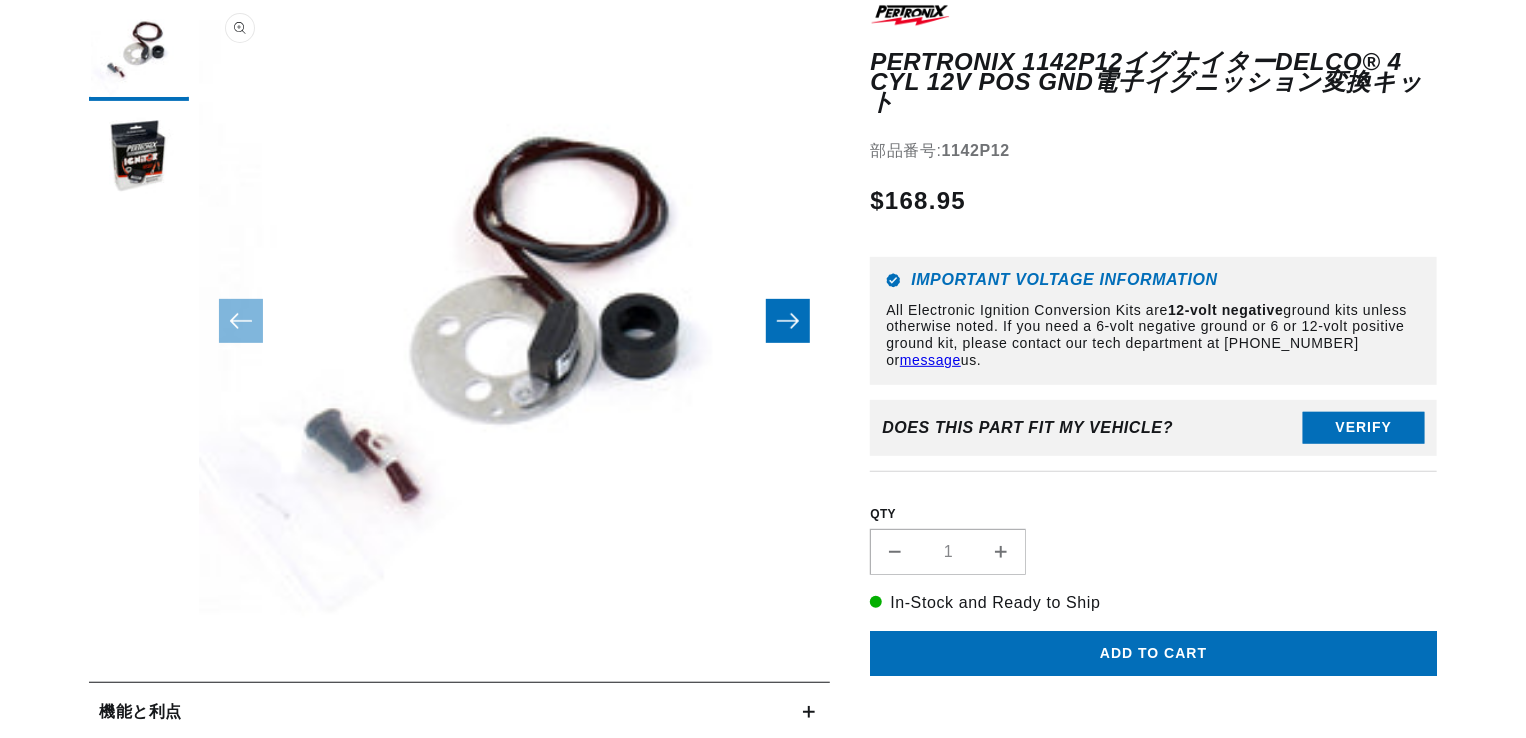 scroll, scrollTop: 300, scrollLeft: 0, axis: vertical 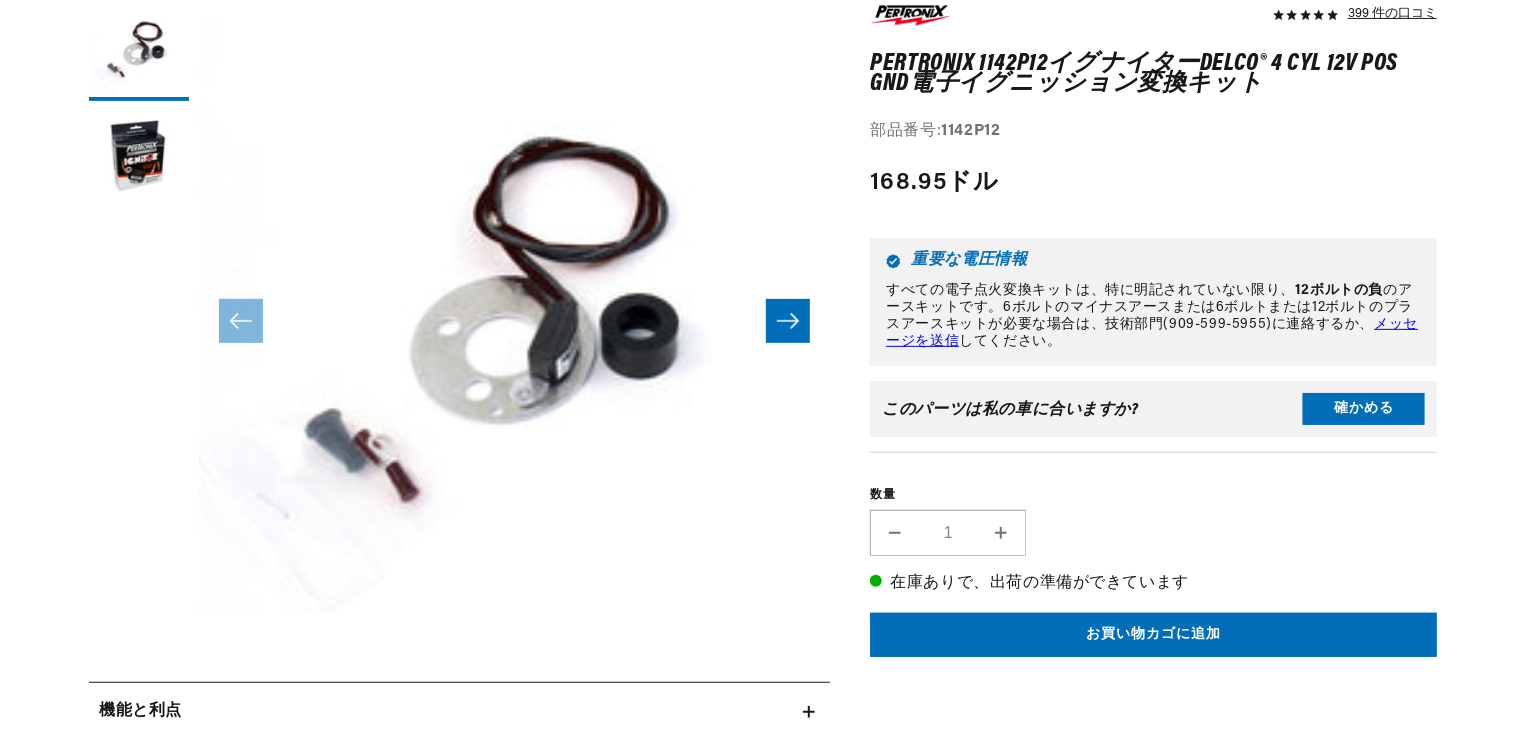 click 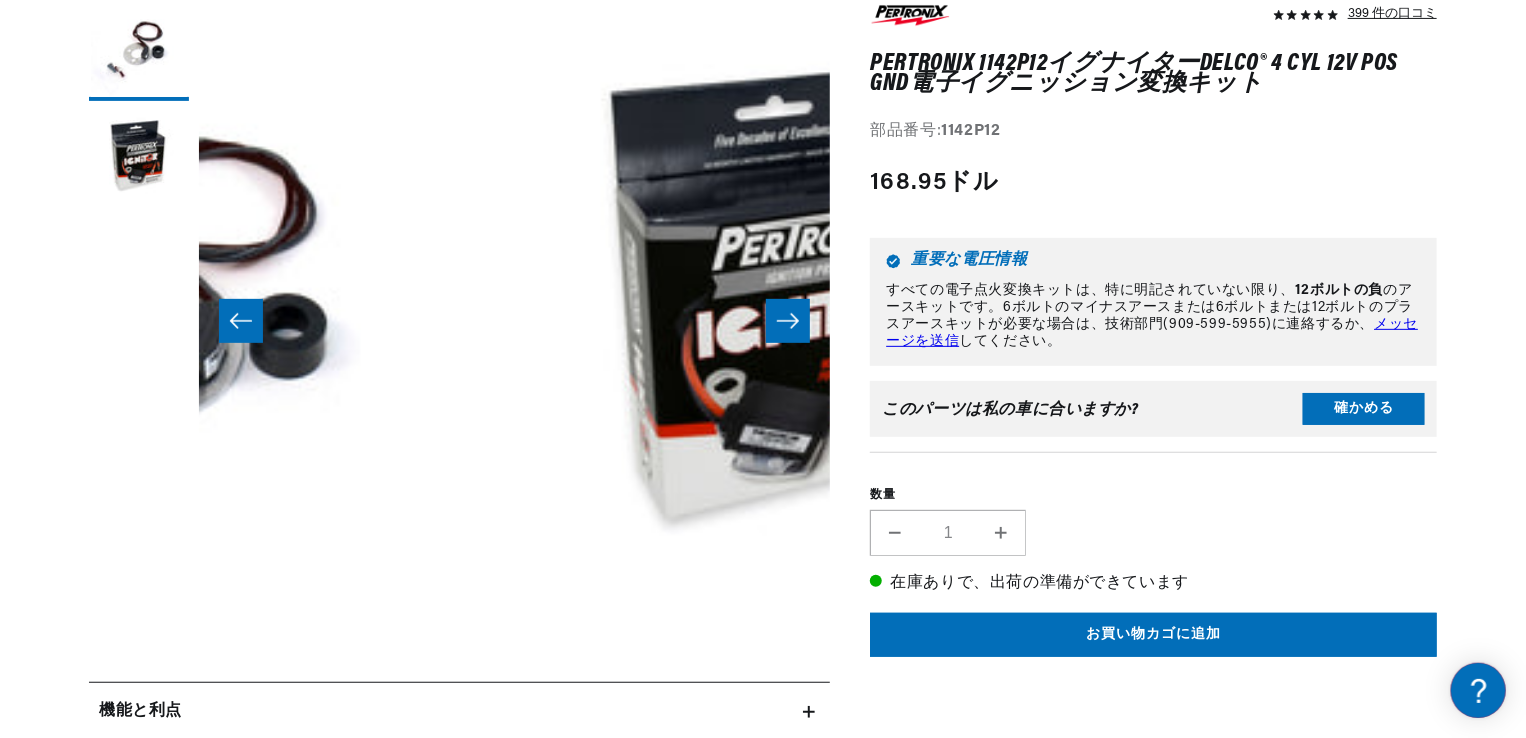 scroll, scrollTop: 0, scrollLeft: 631, axis: horizontal 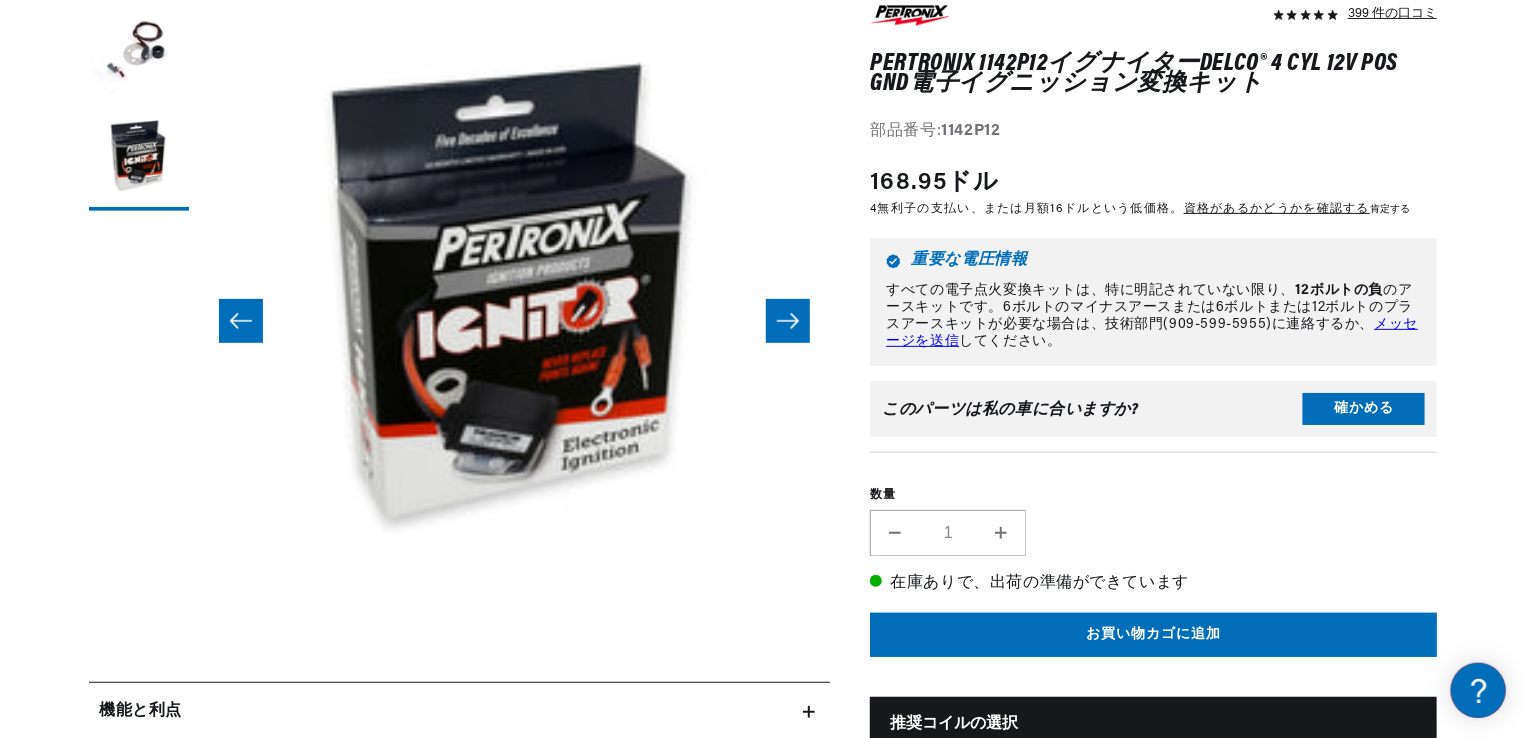 click 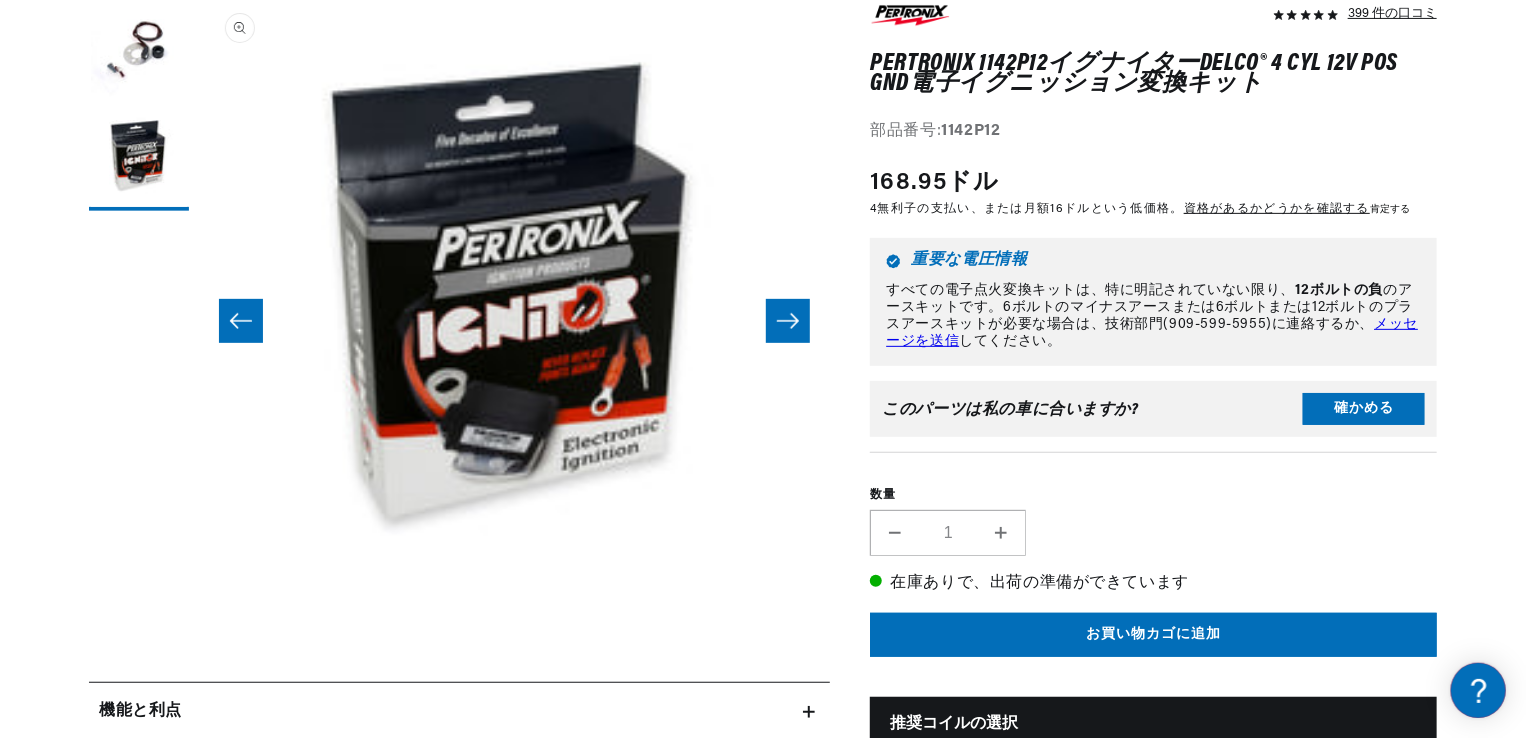 scroll, scrollTop: 600, scrollLeft: 0, axis: vertical 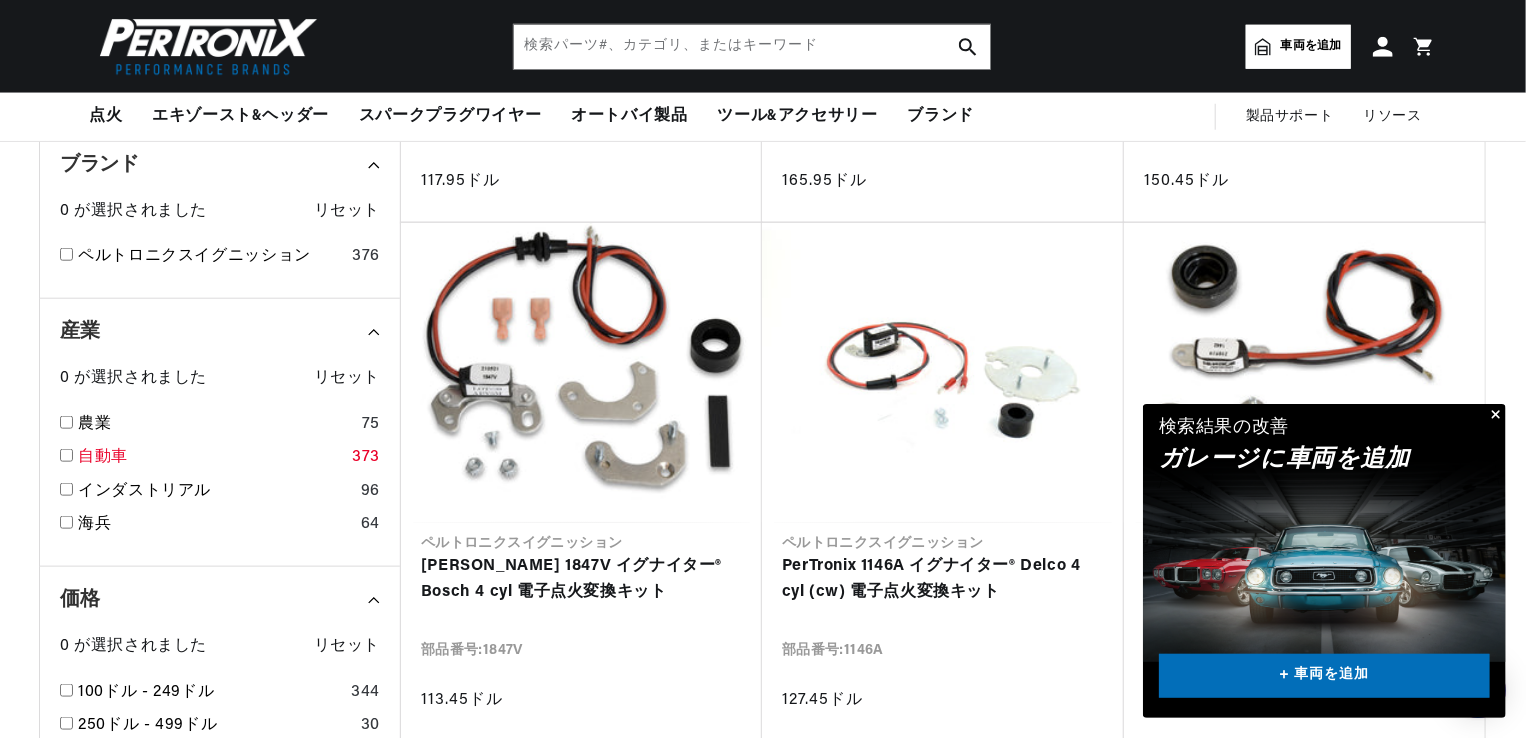 click at bounding box center [66, 455] 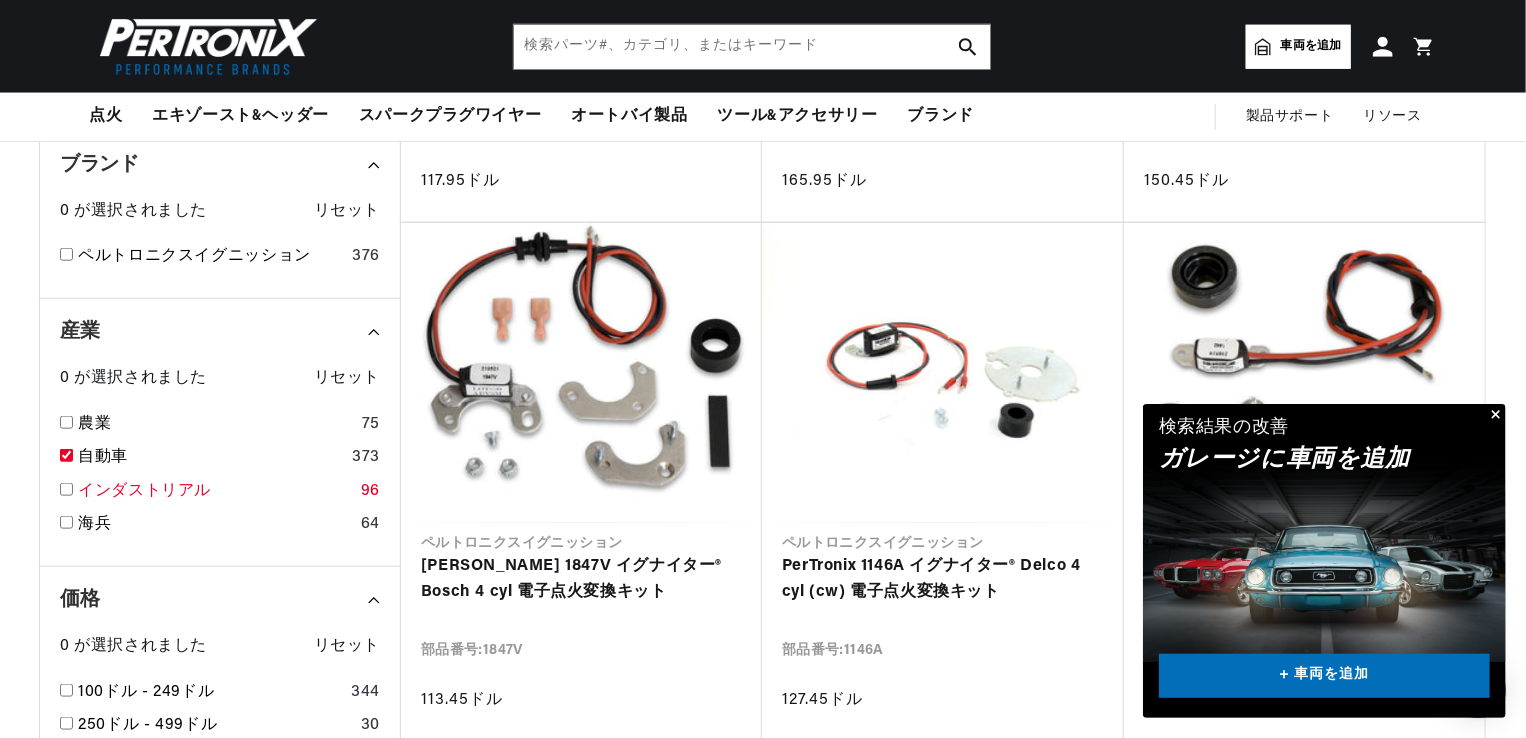checkbox on "true" 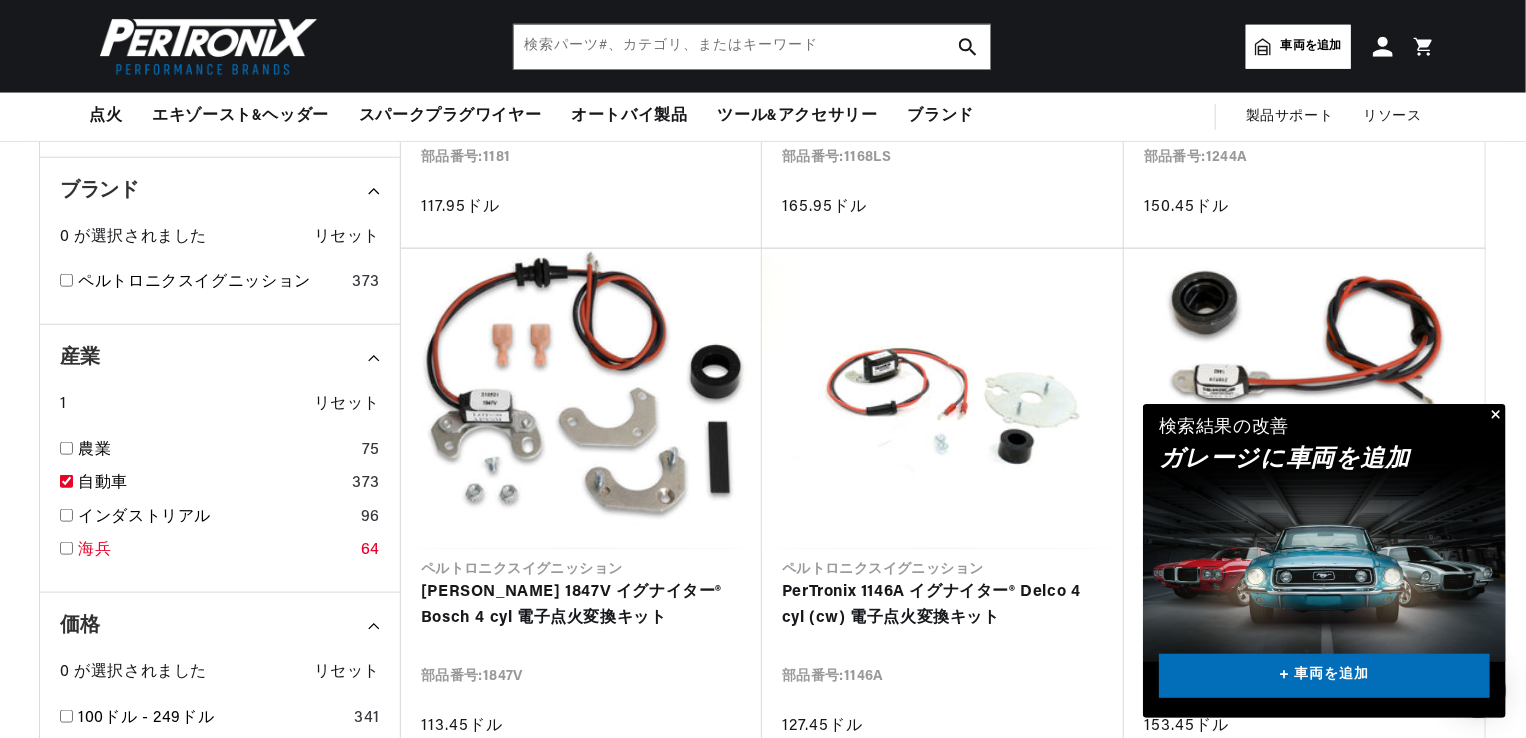 scroll, scrollTop: 636, scrollLeft: 0, axis: vertical 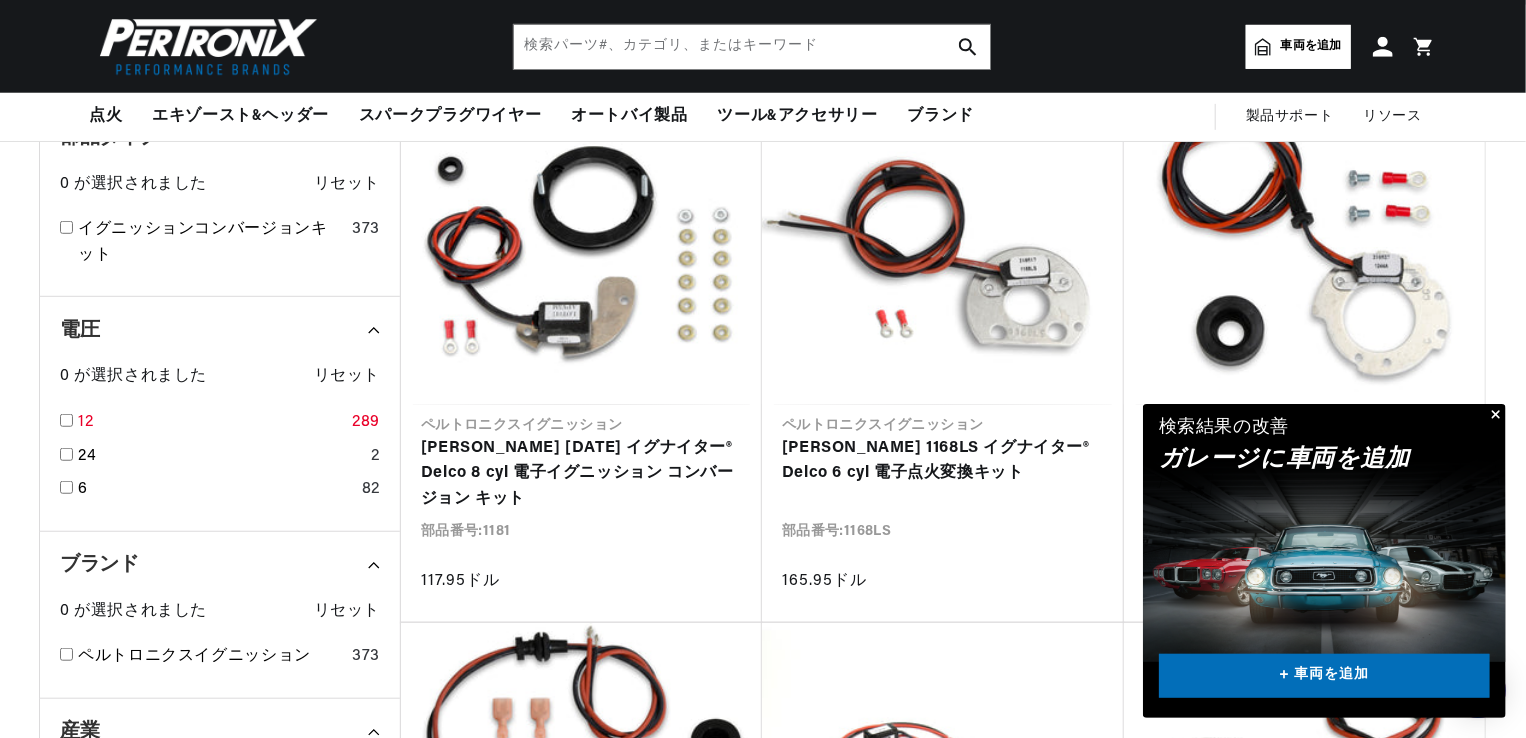 click at bounding box center [66, 420] 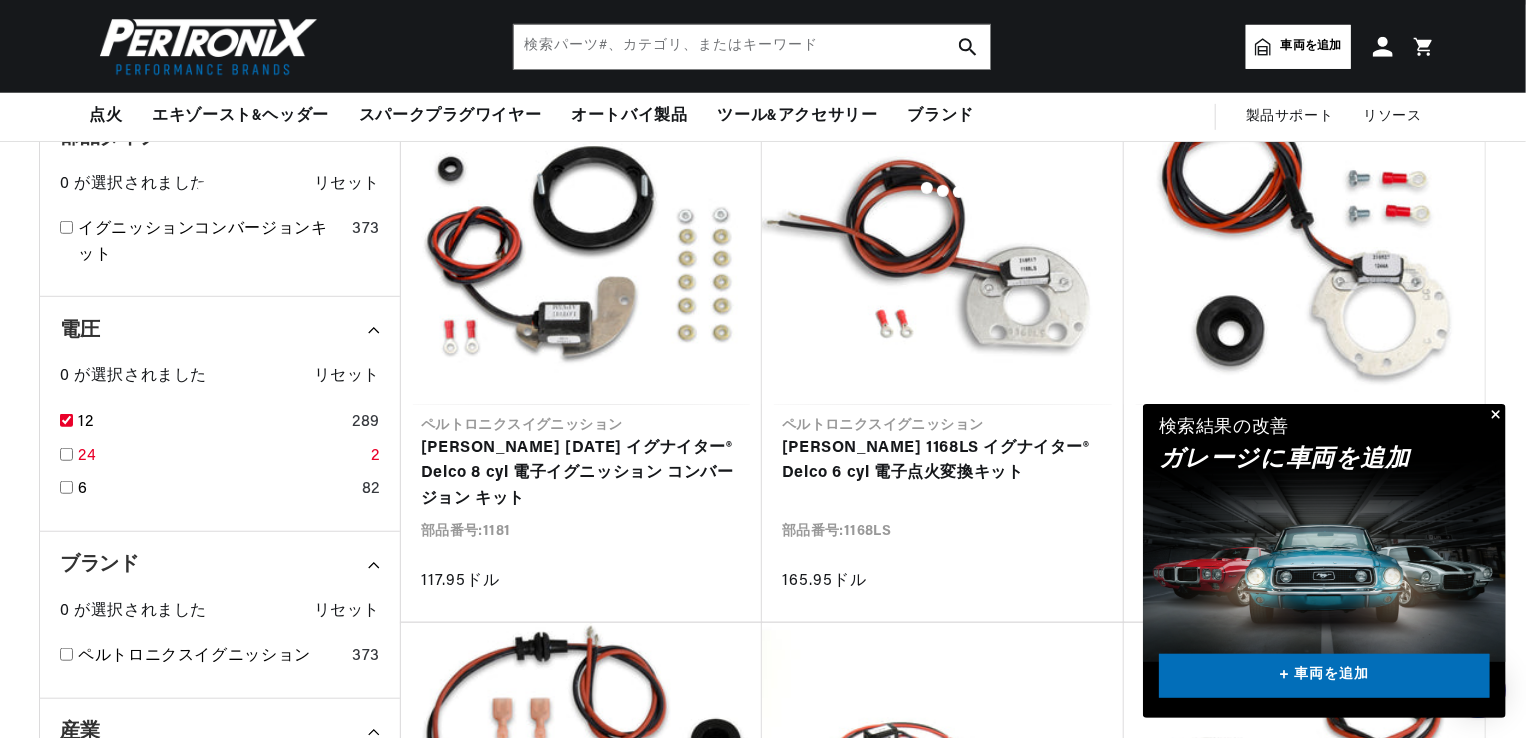 checkbox on "true" 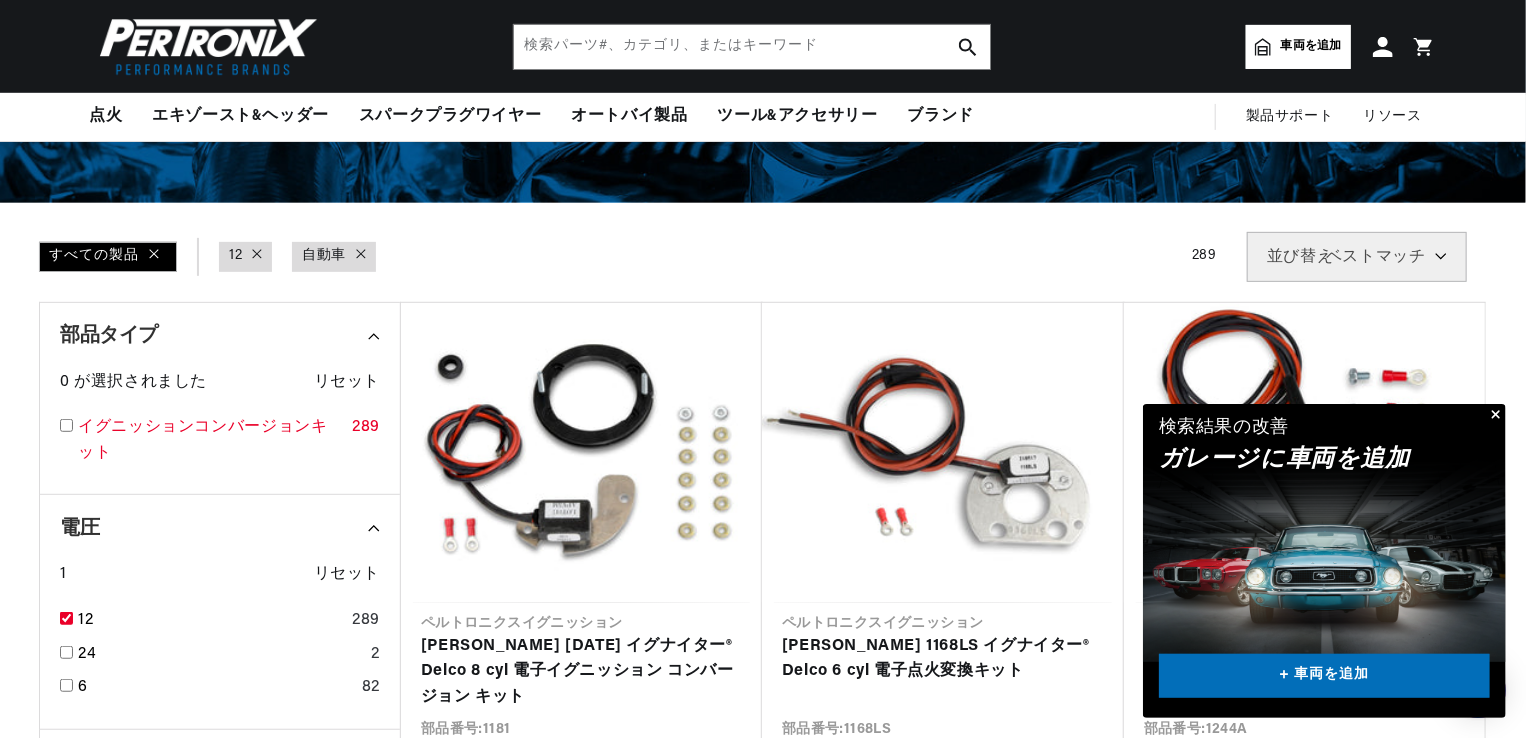 scroll, scrollTop: 300, scrollLeft: 0, axis: vertical 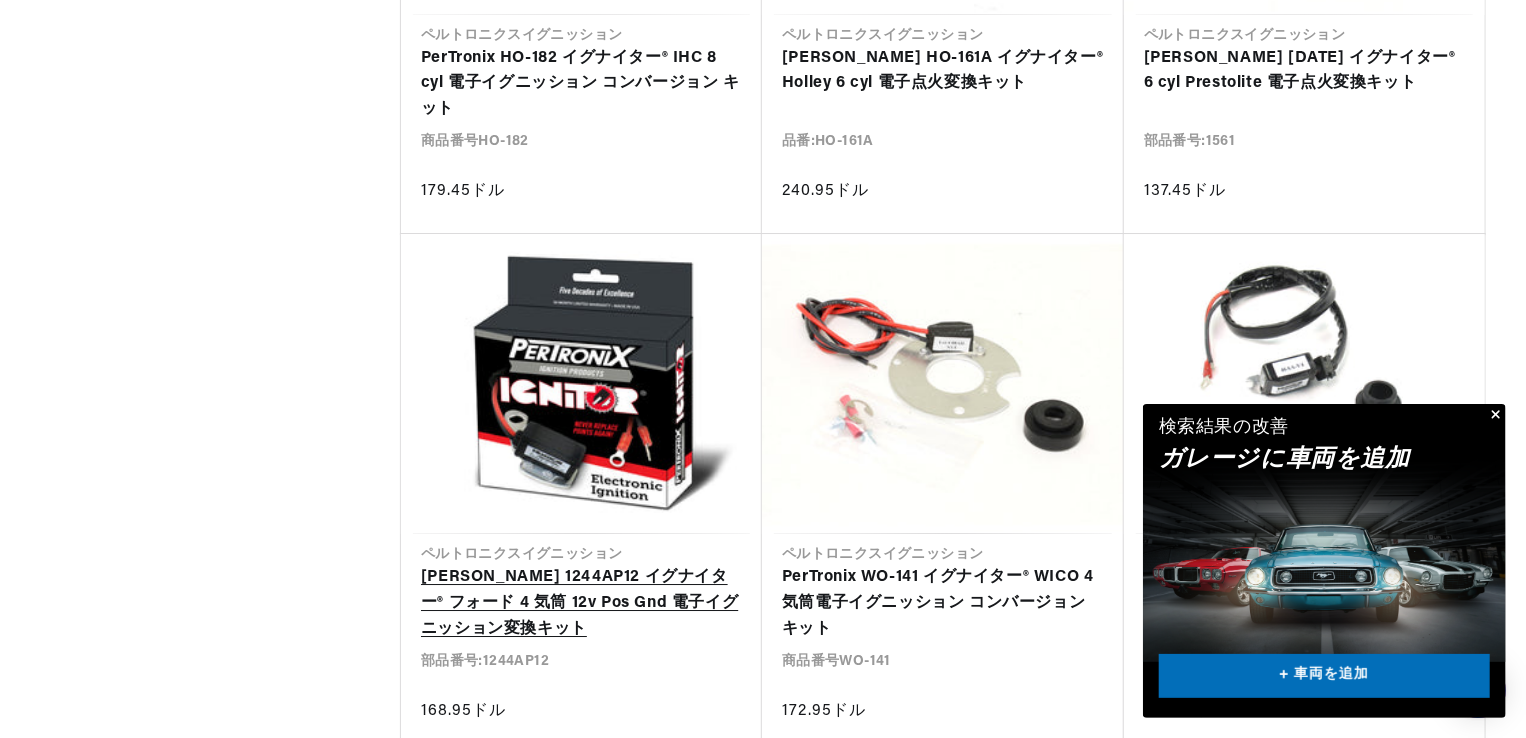 click on "[PERSON_NAME] 1244AP12 イグナイター® フォード 4 気筒 12v Pos Gnd 電子イグニッション変換キット" at bounding box center (581, 603) 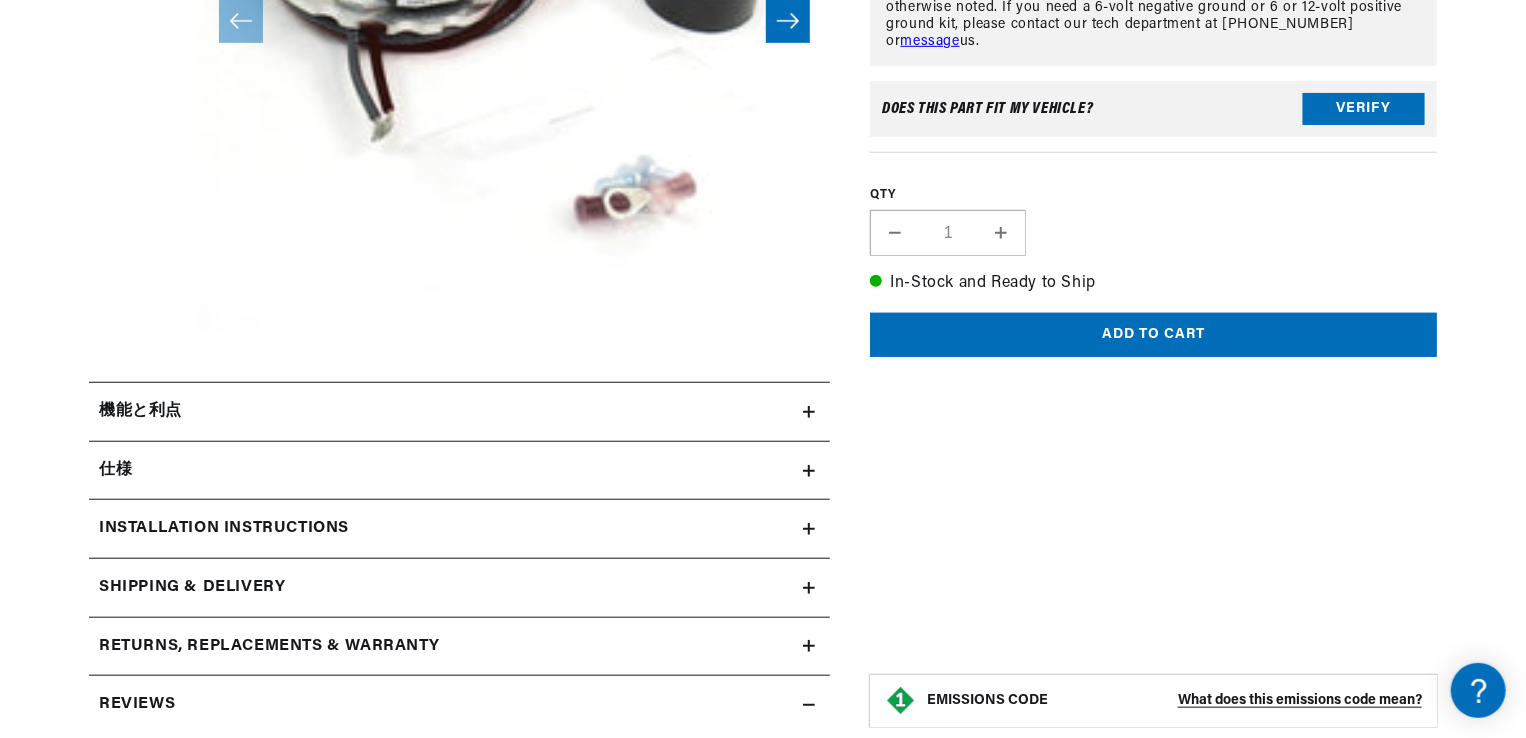 scroll, scrollTop: 600, scrollLeft: 0, axis: vertical 